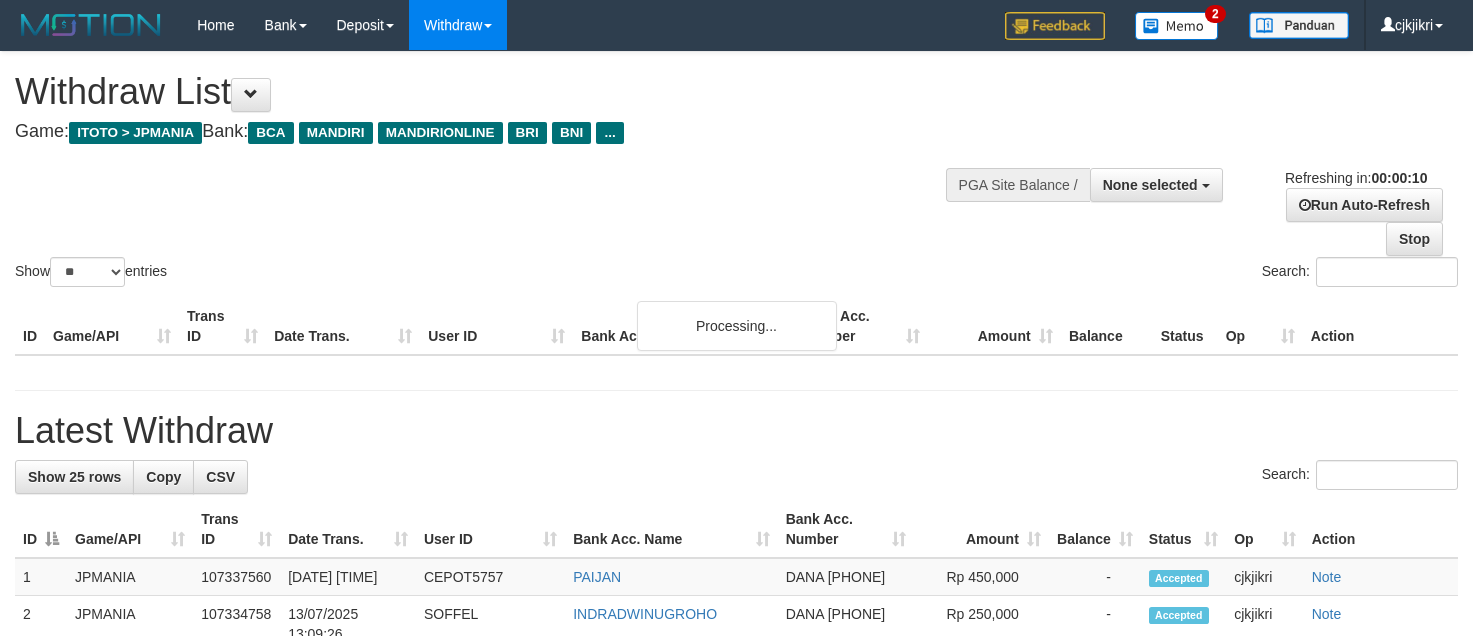 select 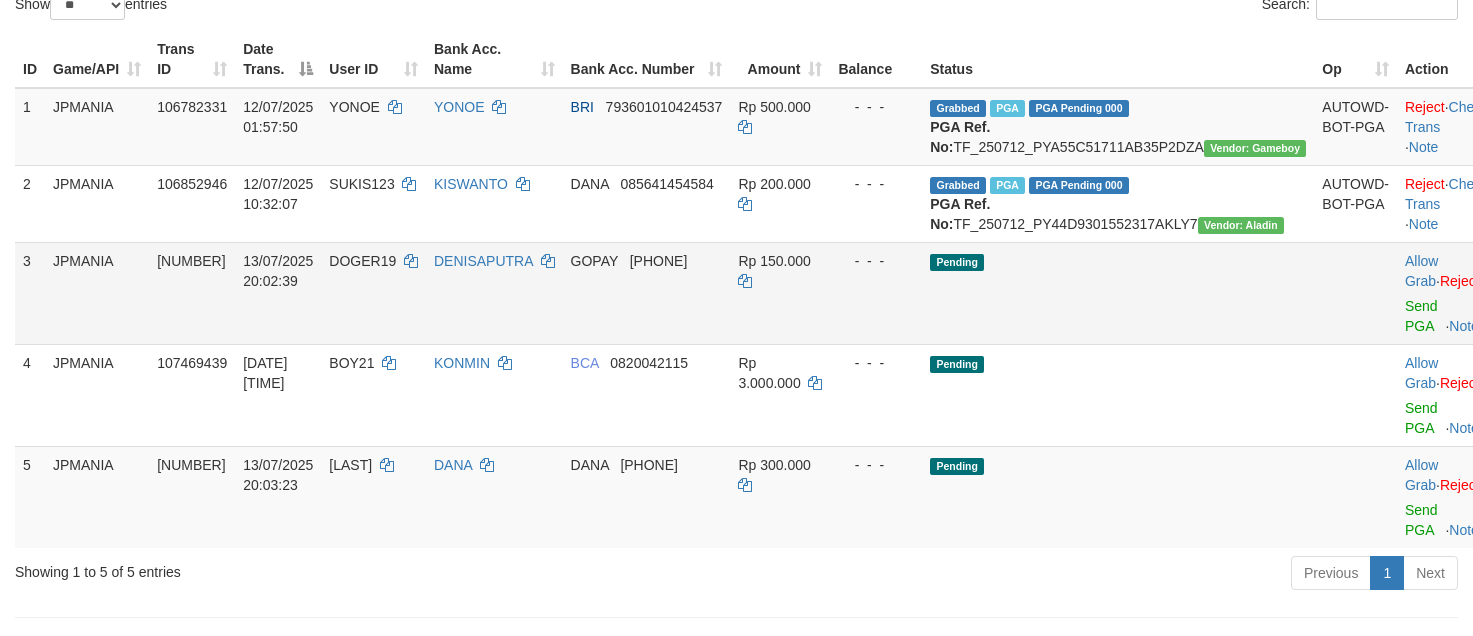 scroll, scrollTop: 300, scrollLeft: 0, axis: vertical 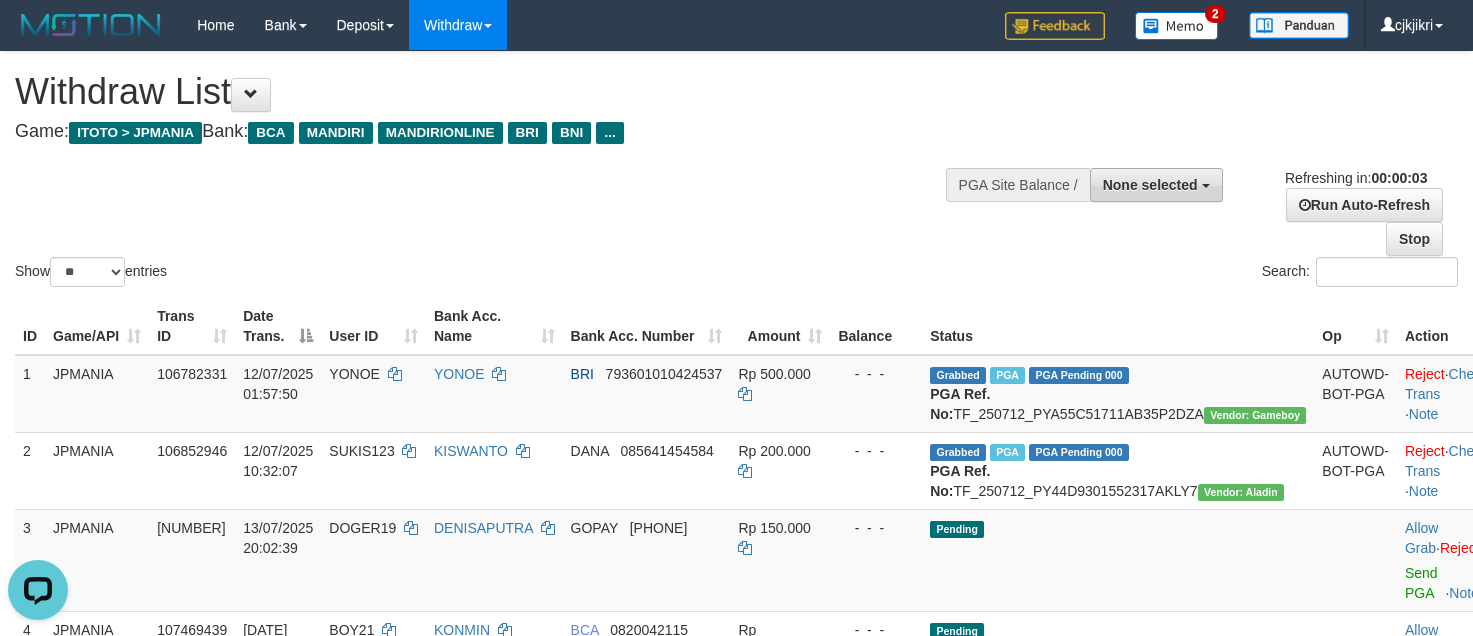 click on "None selected" at bounding box center [1150, 185] 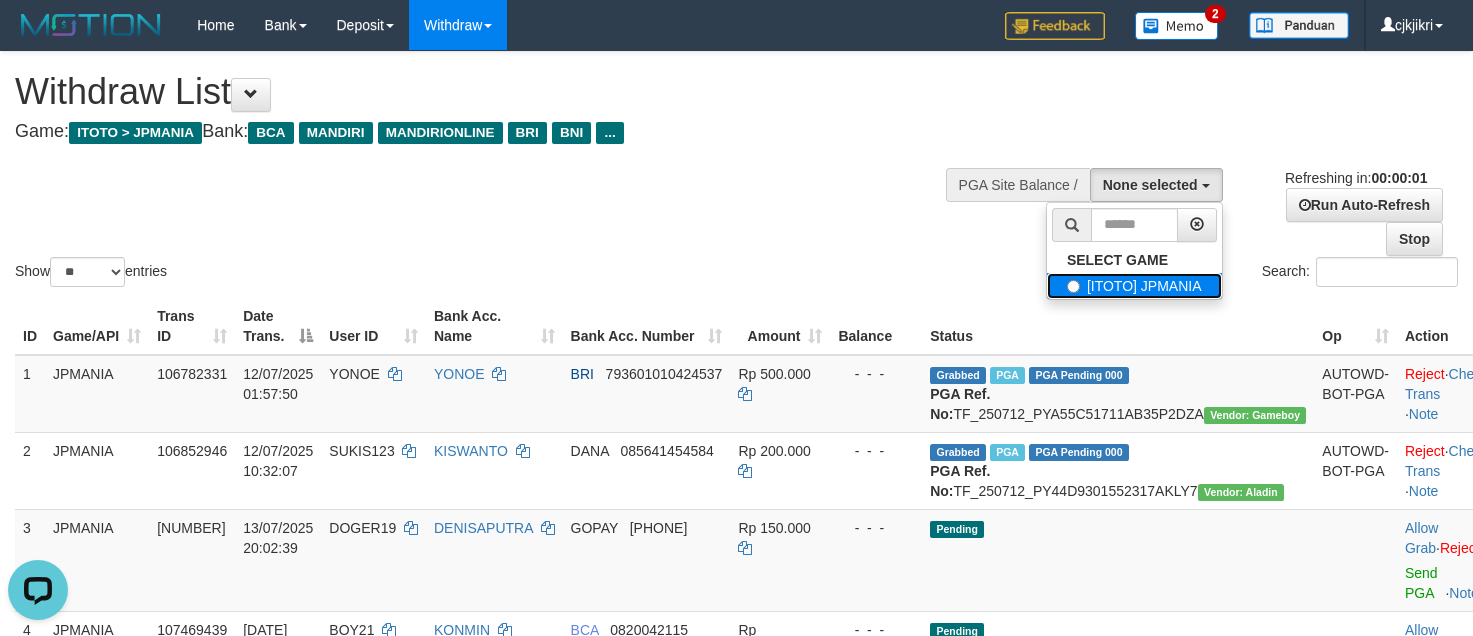 click on "[ITOTO] JPMANIA" at bounding box center [1134, 286] 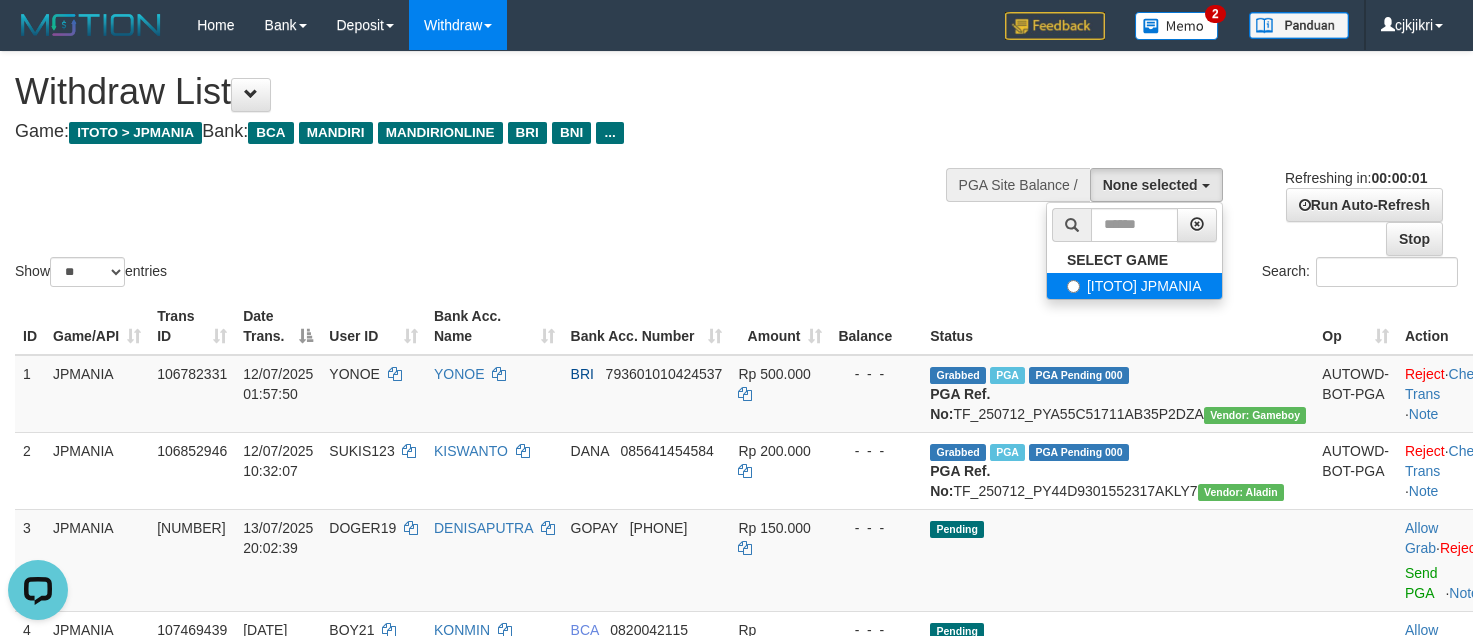 select on "****" 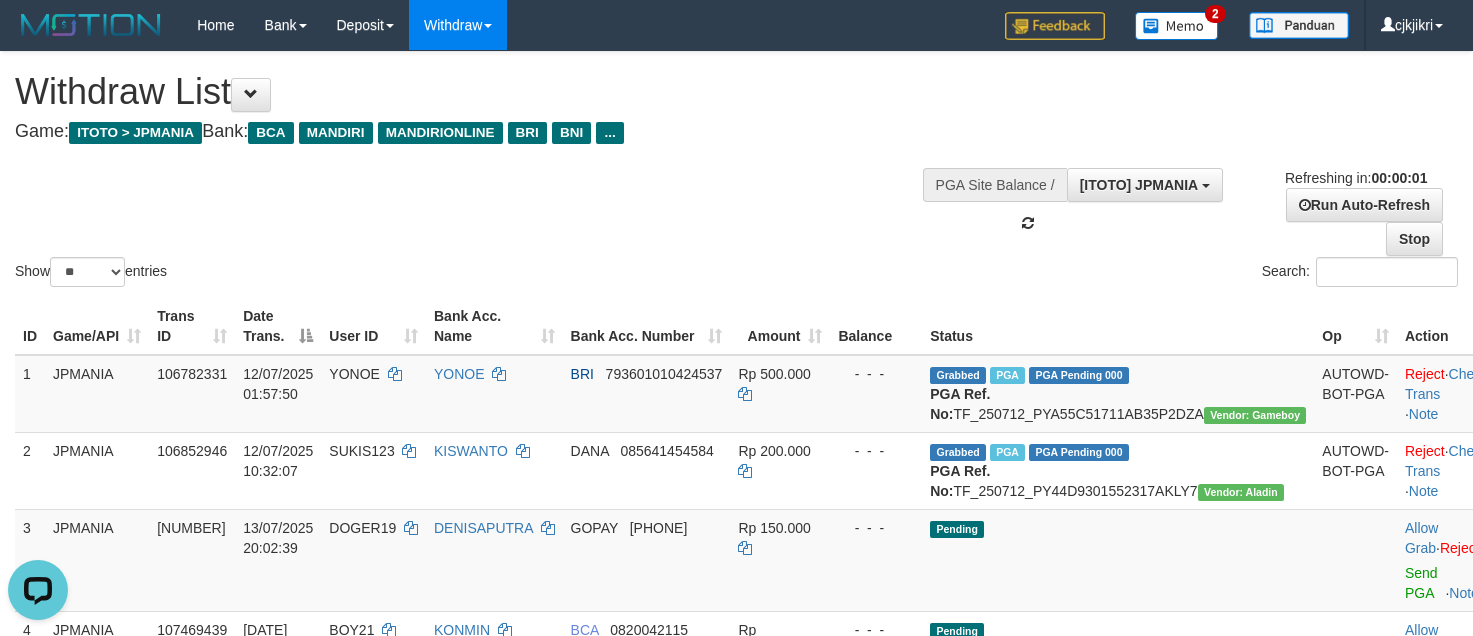 scroll, scrollTop: 18, scrollLeft: 0, axis: vertical 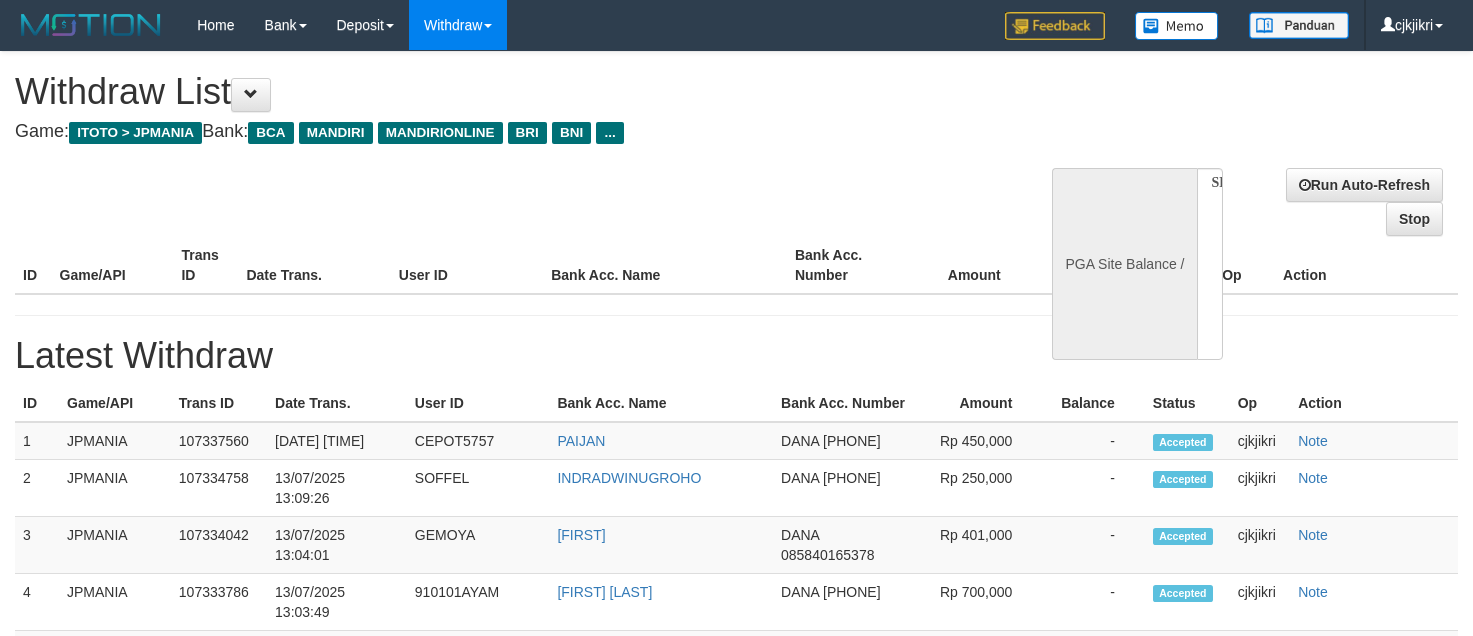 select 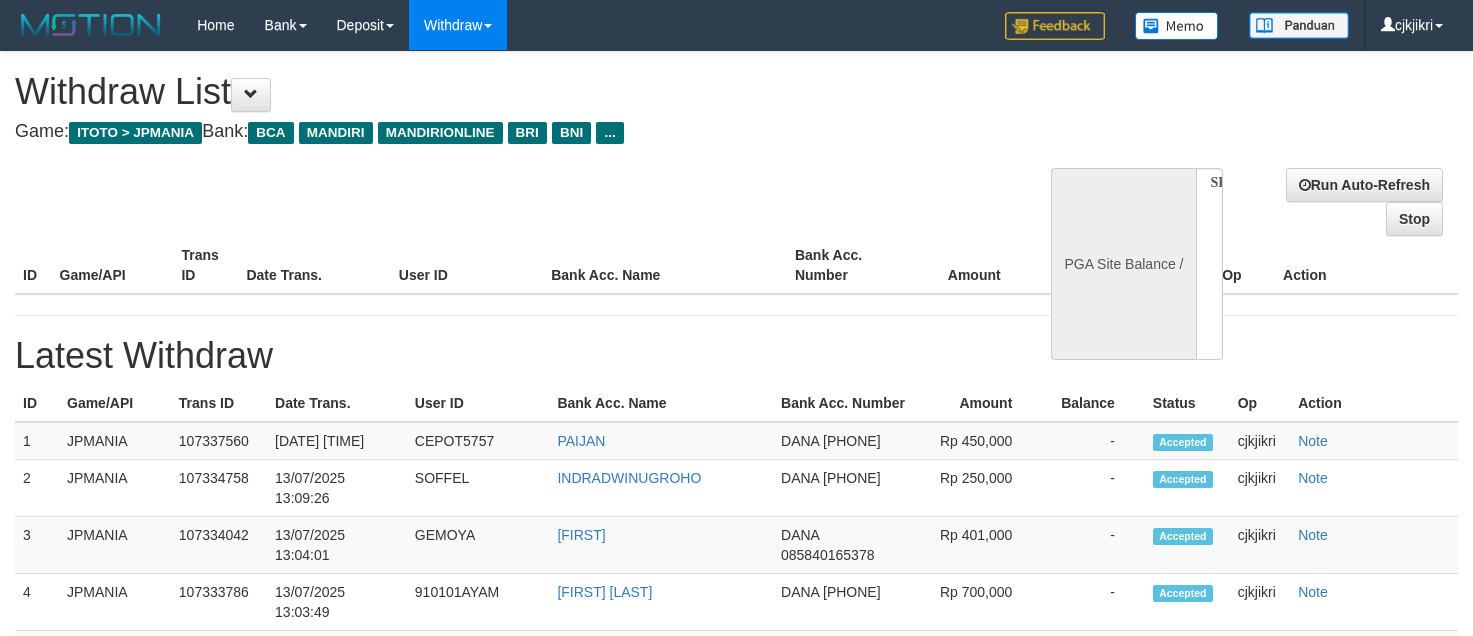 scroll, scrollTop: 0, scrollLeft: 0, axis: both 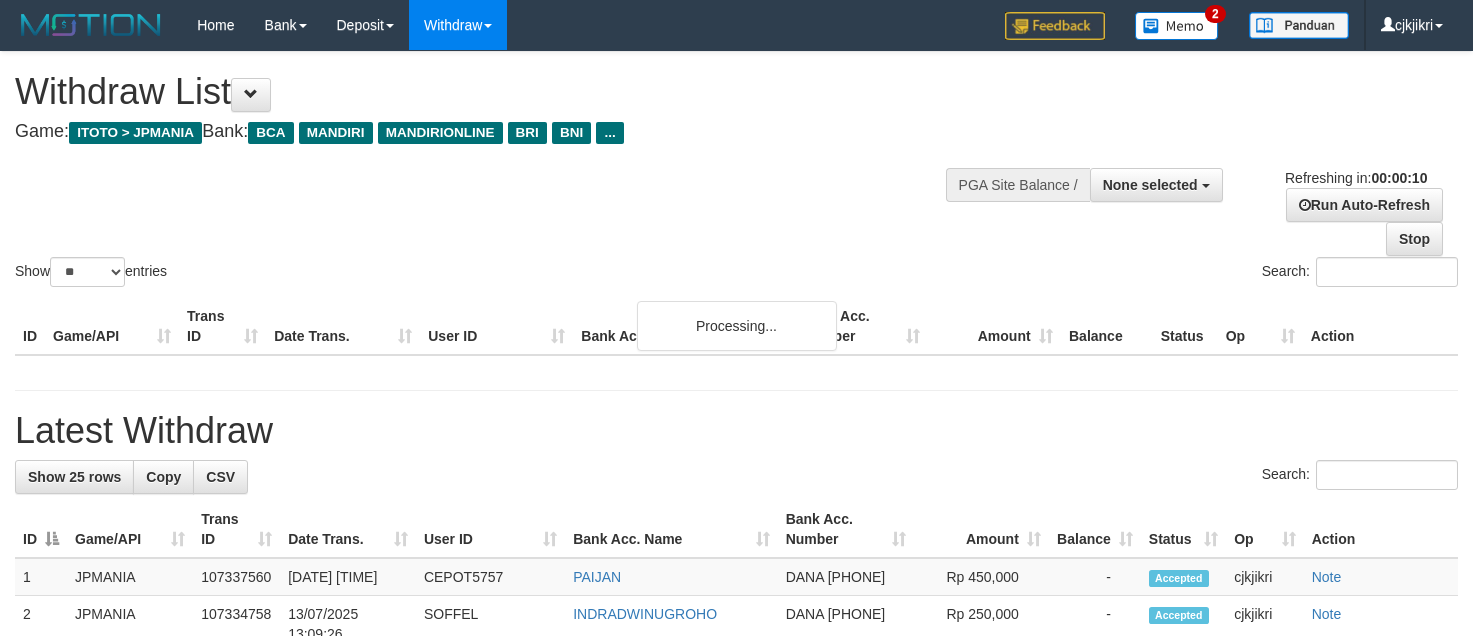 select 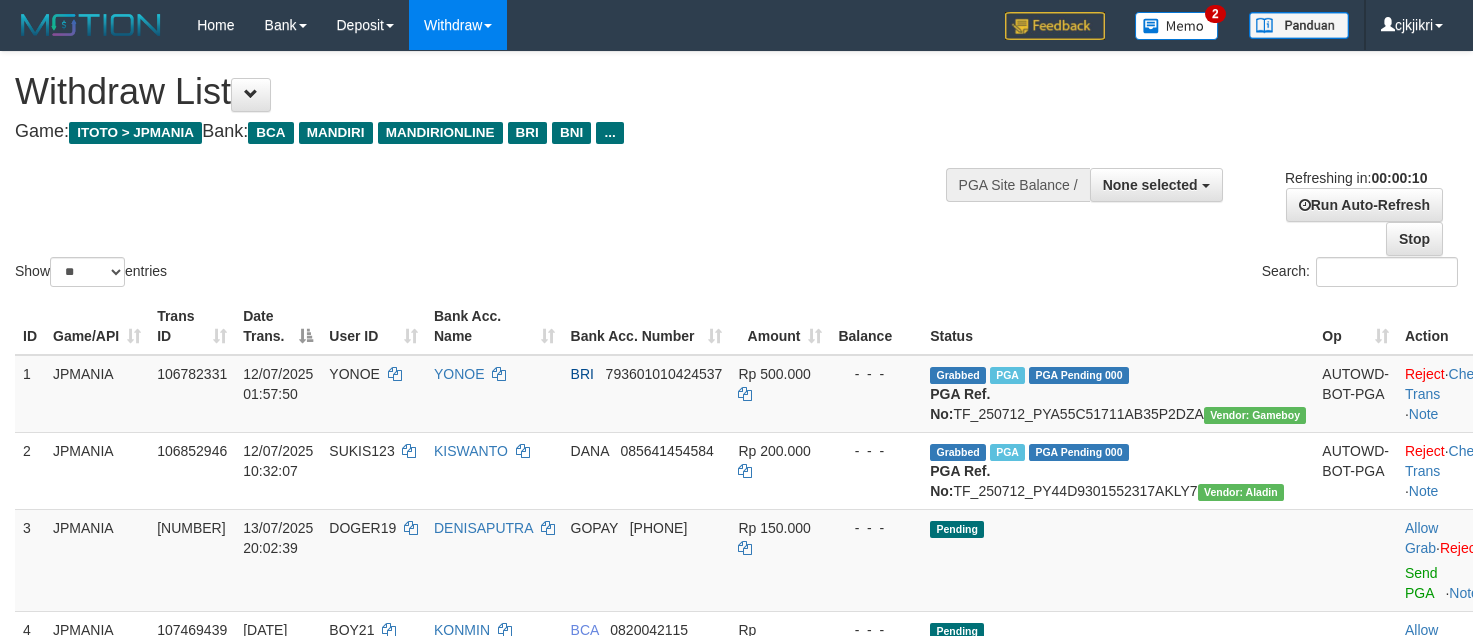 click on "Withdraw List" at bounding box center (488, 92) 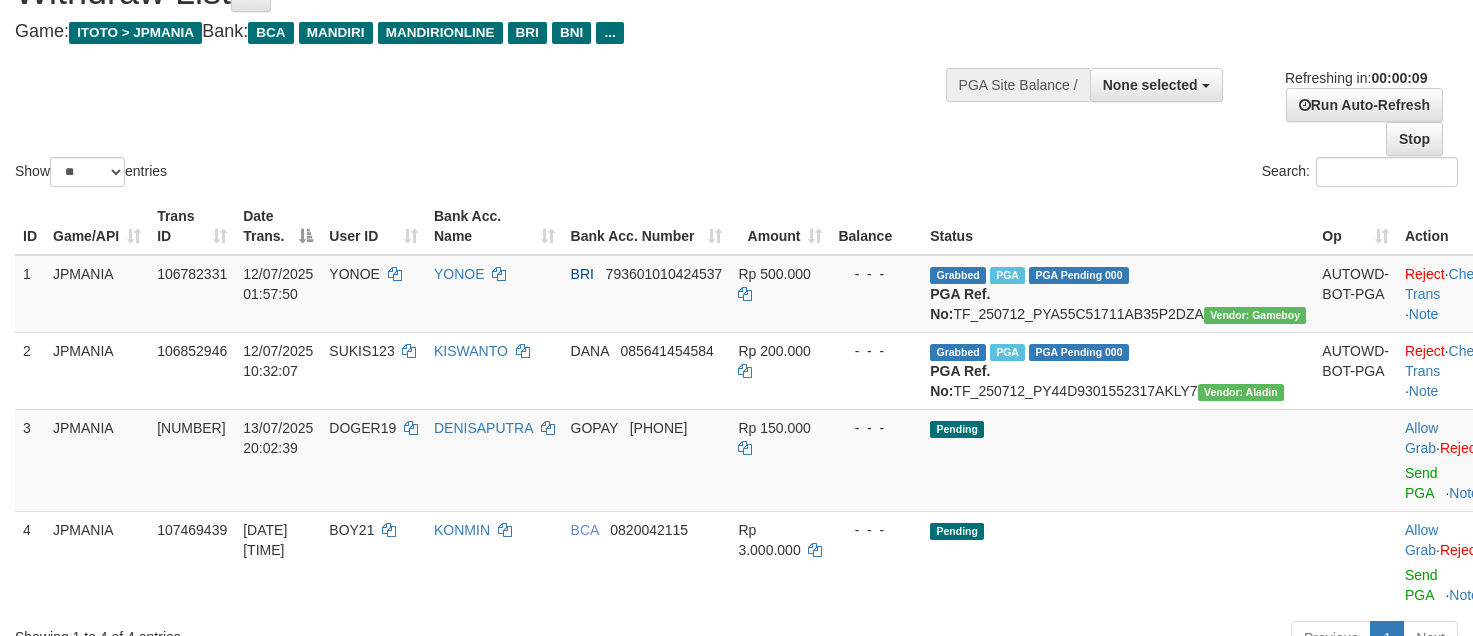 scroll, scrollTop: 150, scrollLeft: 0, axis: vertical 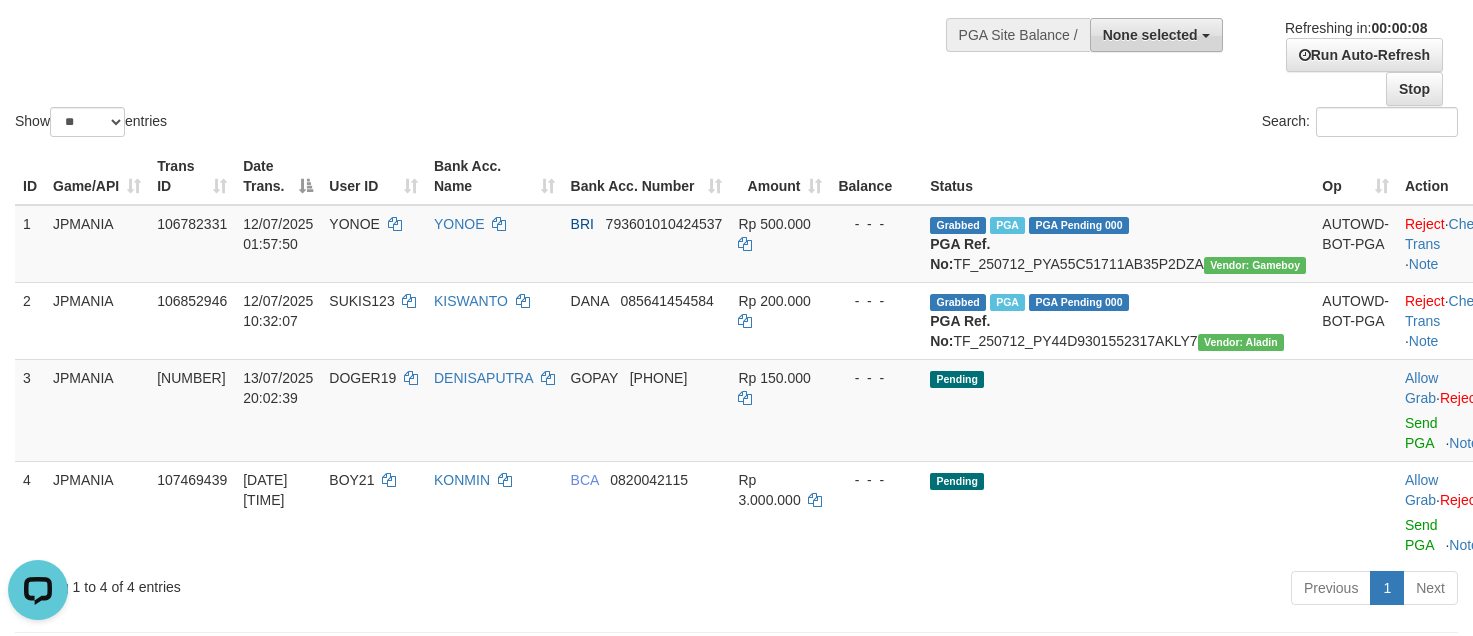 click on "None selected" at bounding box center (1150, 35) 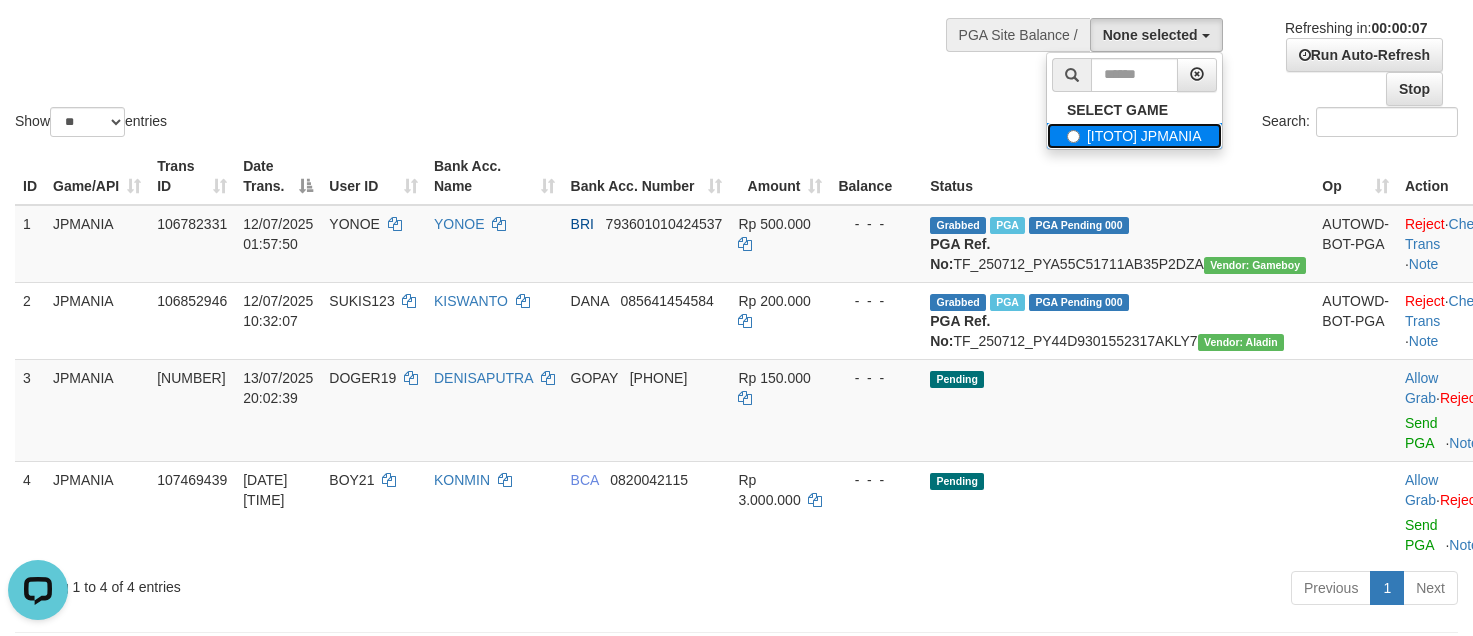 click on "[ITOTO] JPMANIA" at bounding box center (1134, 136) 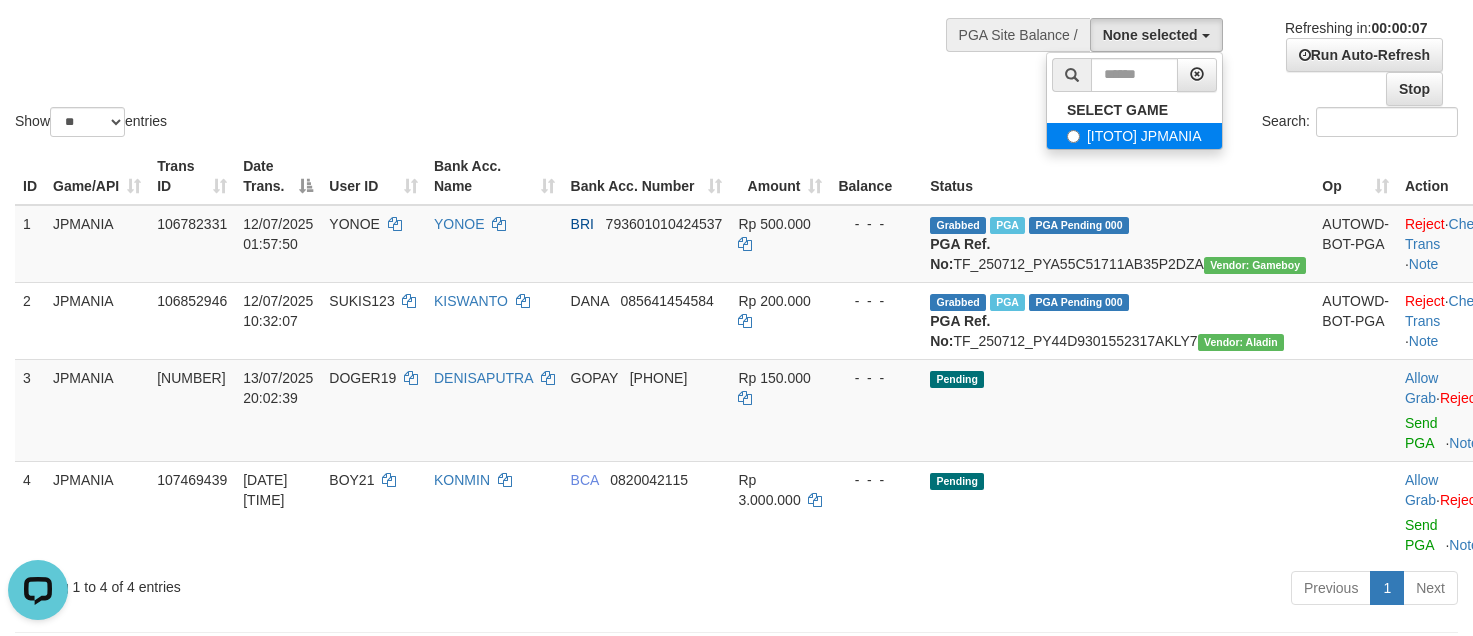 select on "****" 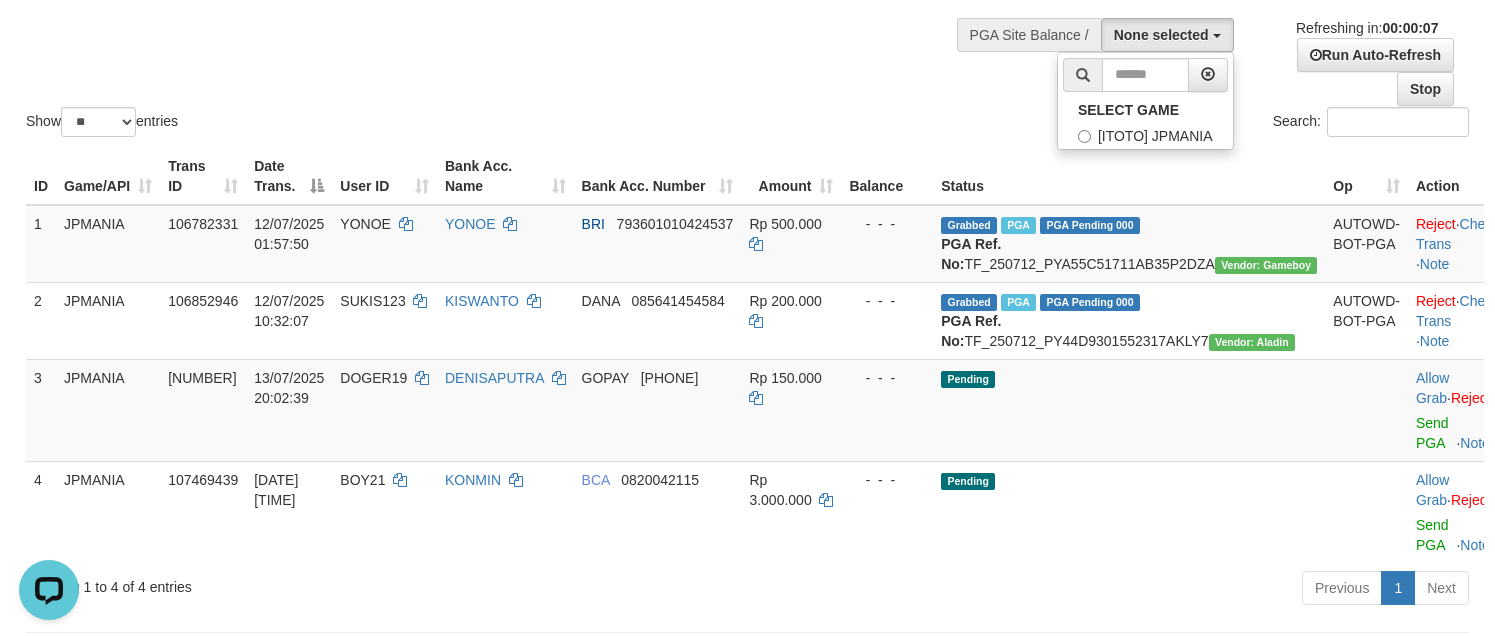 scroll, scrollTop: 18, scrollLeft: 0, axis: vertical 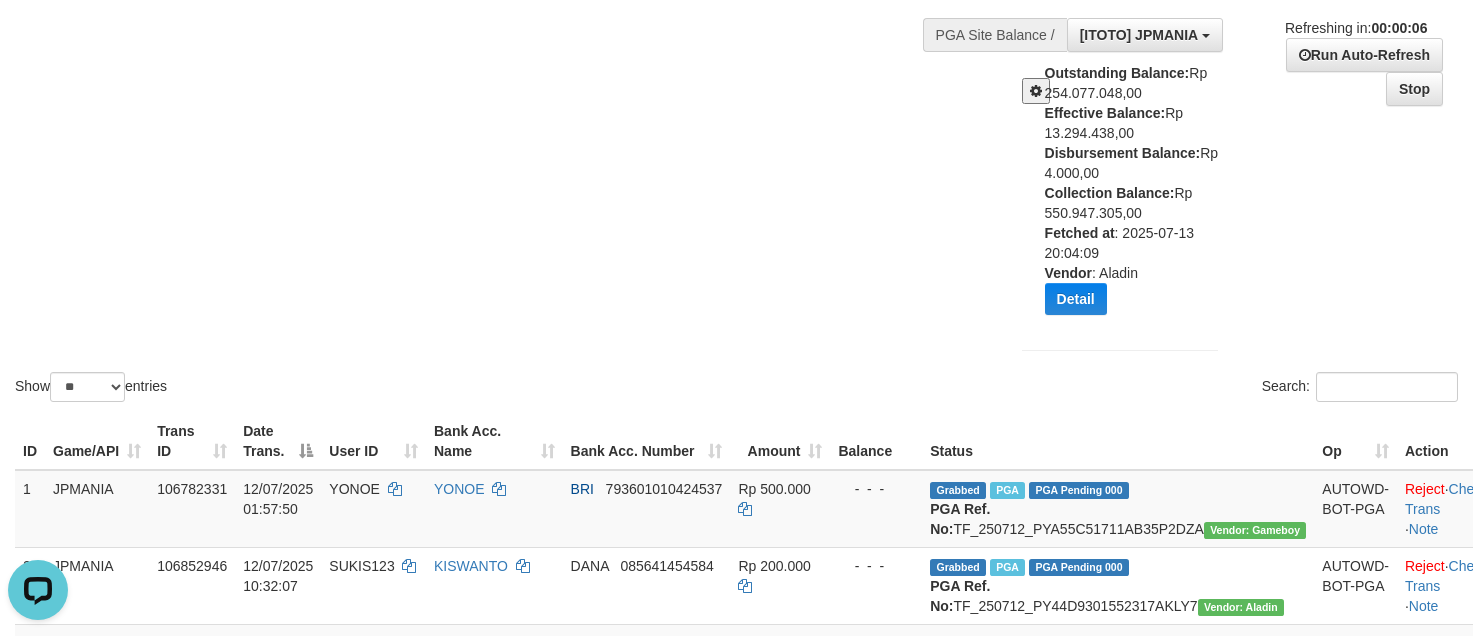click at bounding box center (1036, 91) 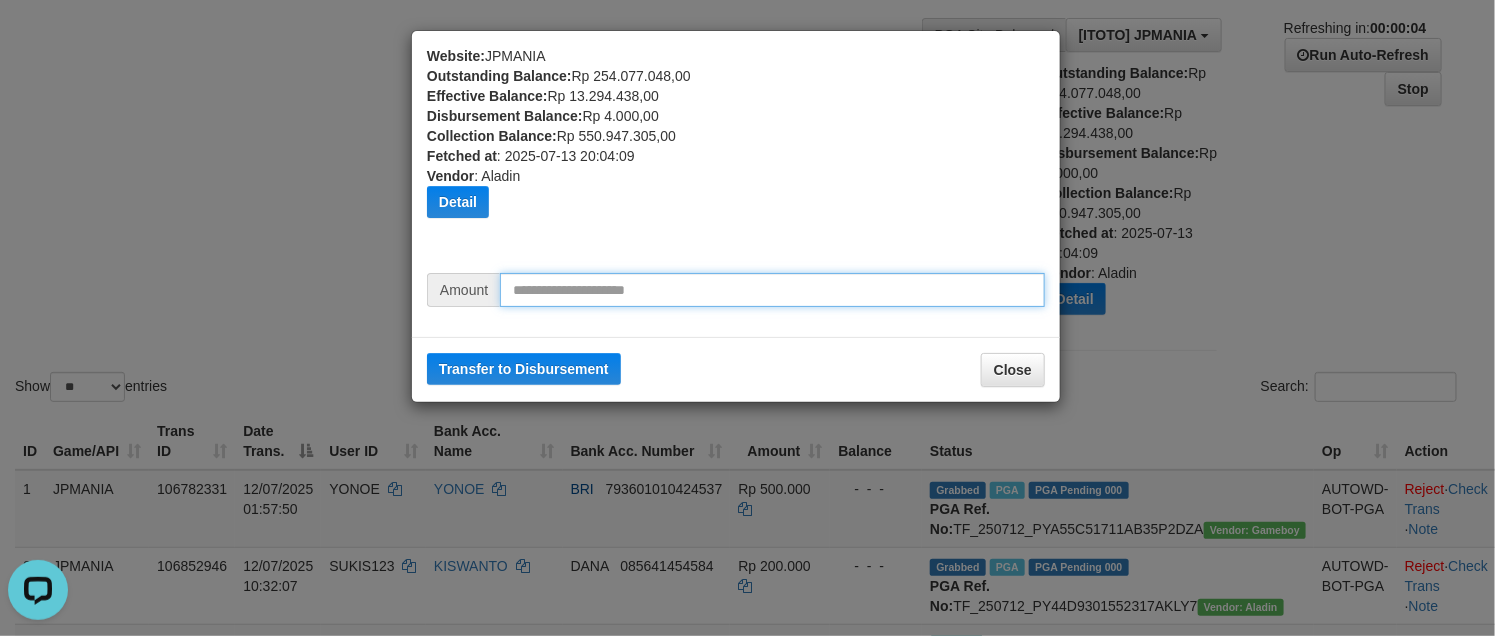 click at bounding box center (772, 290) 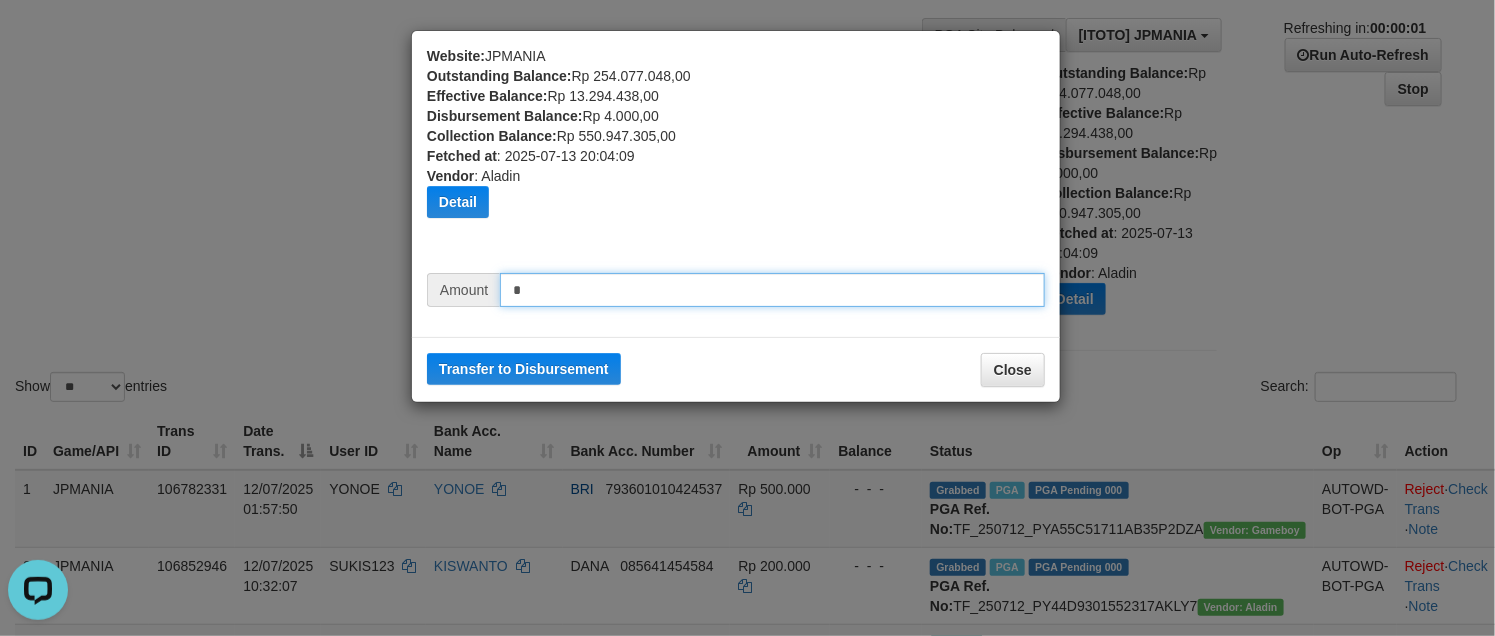 type on "**" 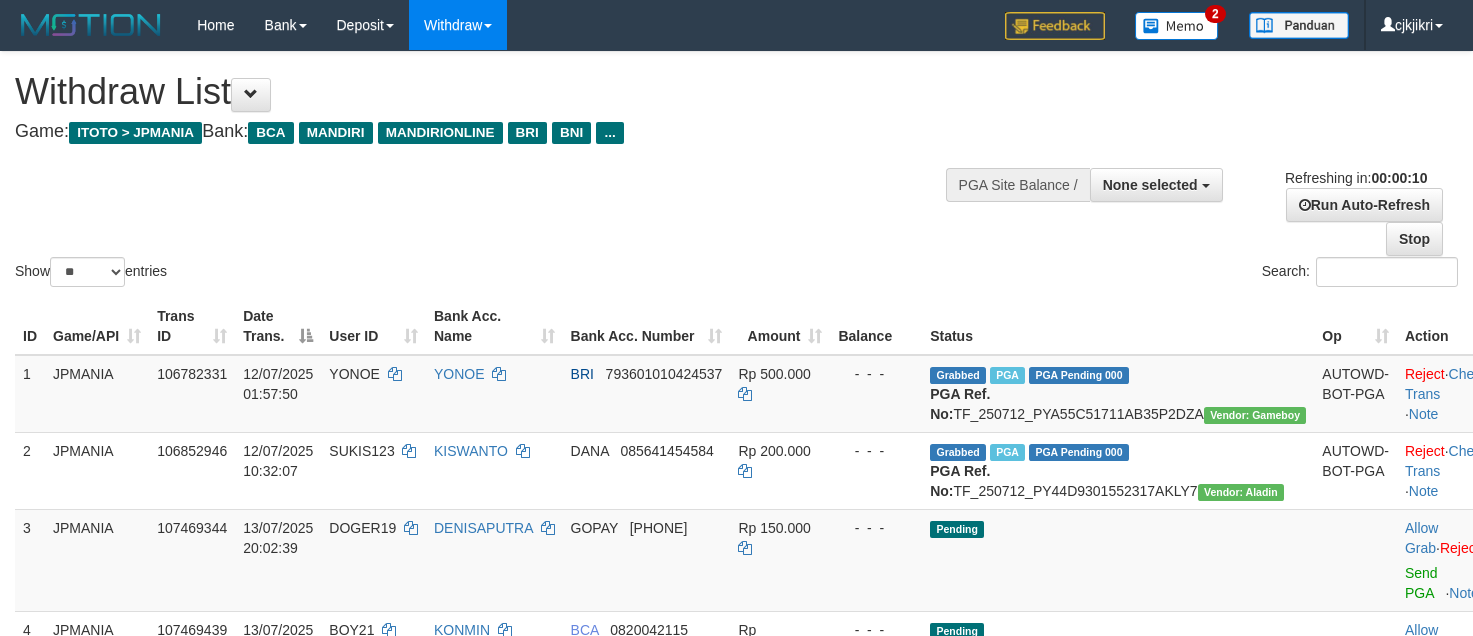select 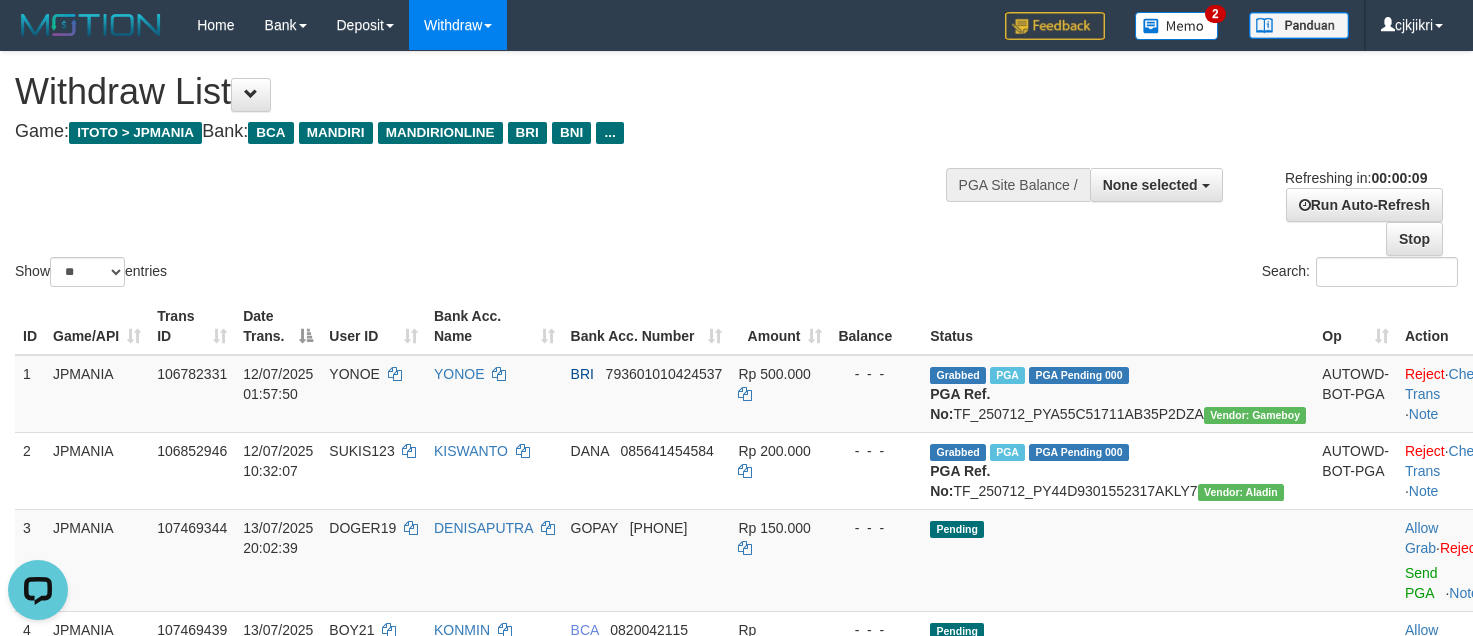 scroll, scrollTop: 0, scrollLeft: 0, axis: both 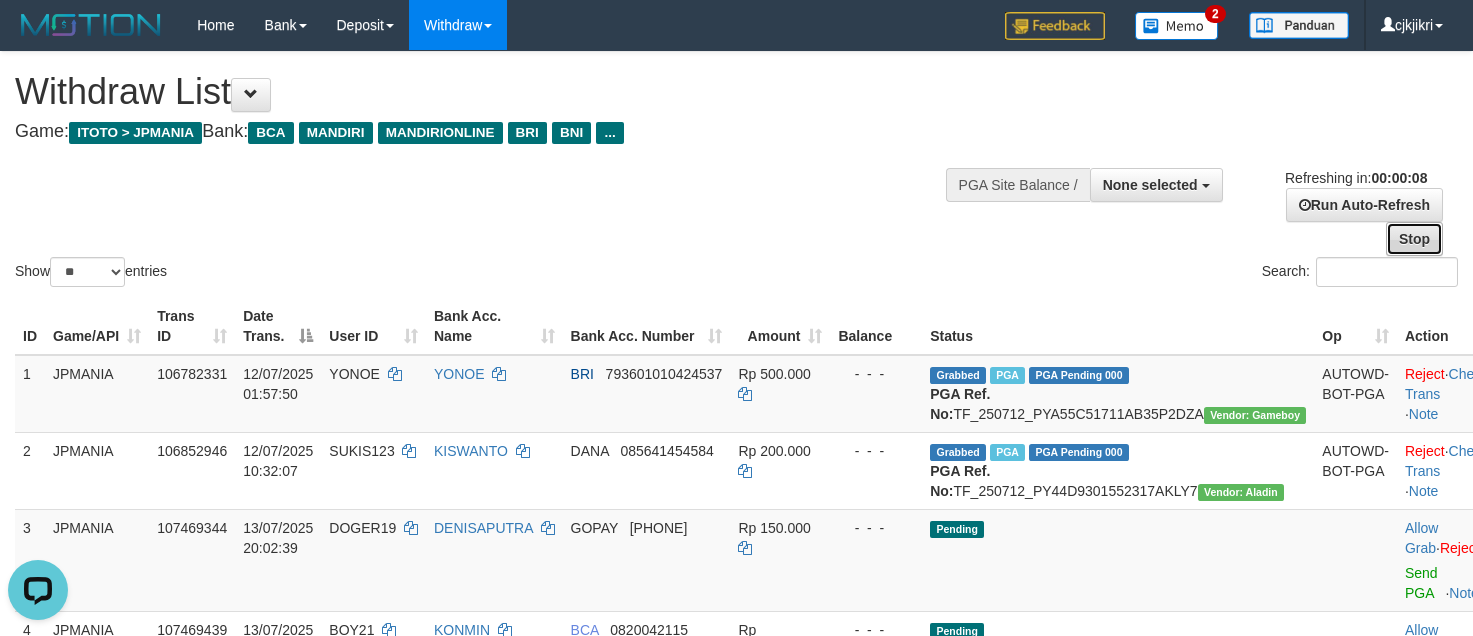 click on "Stop" at bounding box center [1414, 239] 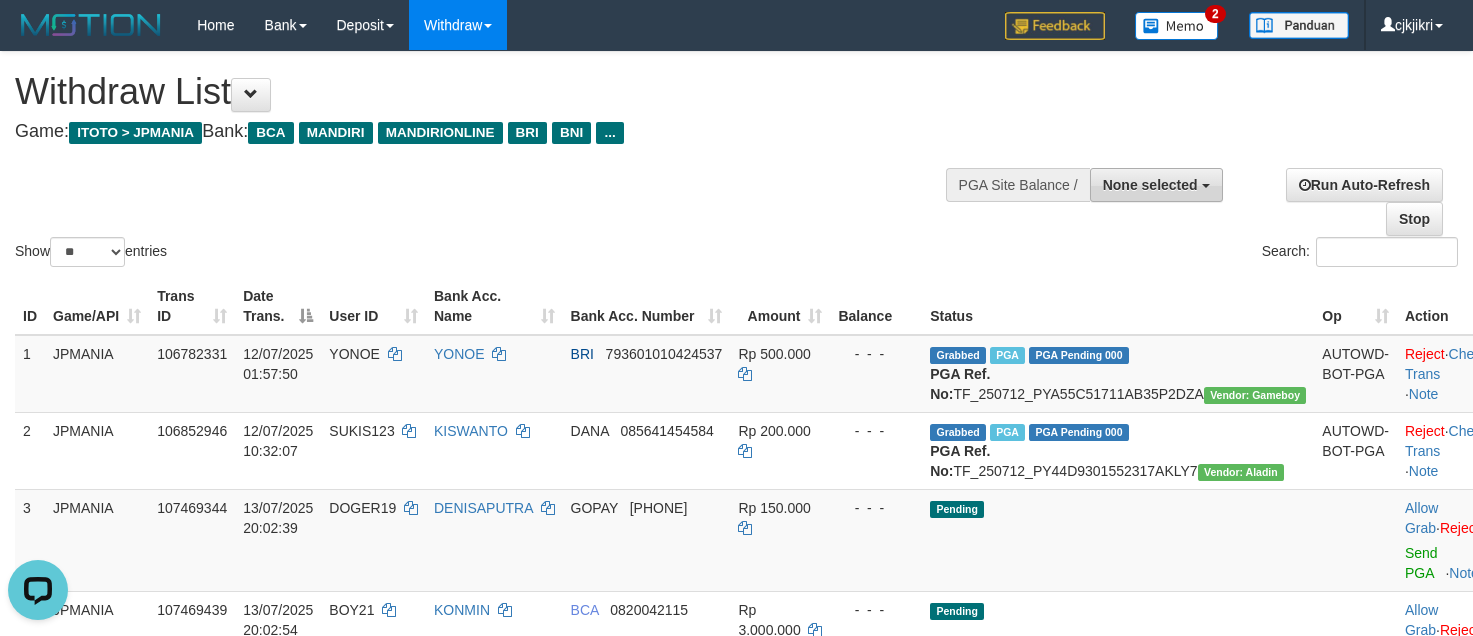 click on "None selected" at bounding box center [1150, 185] 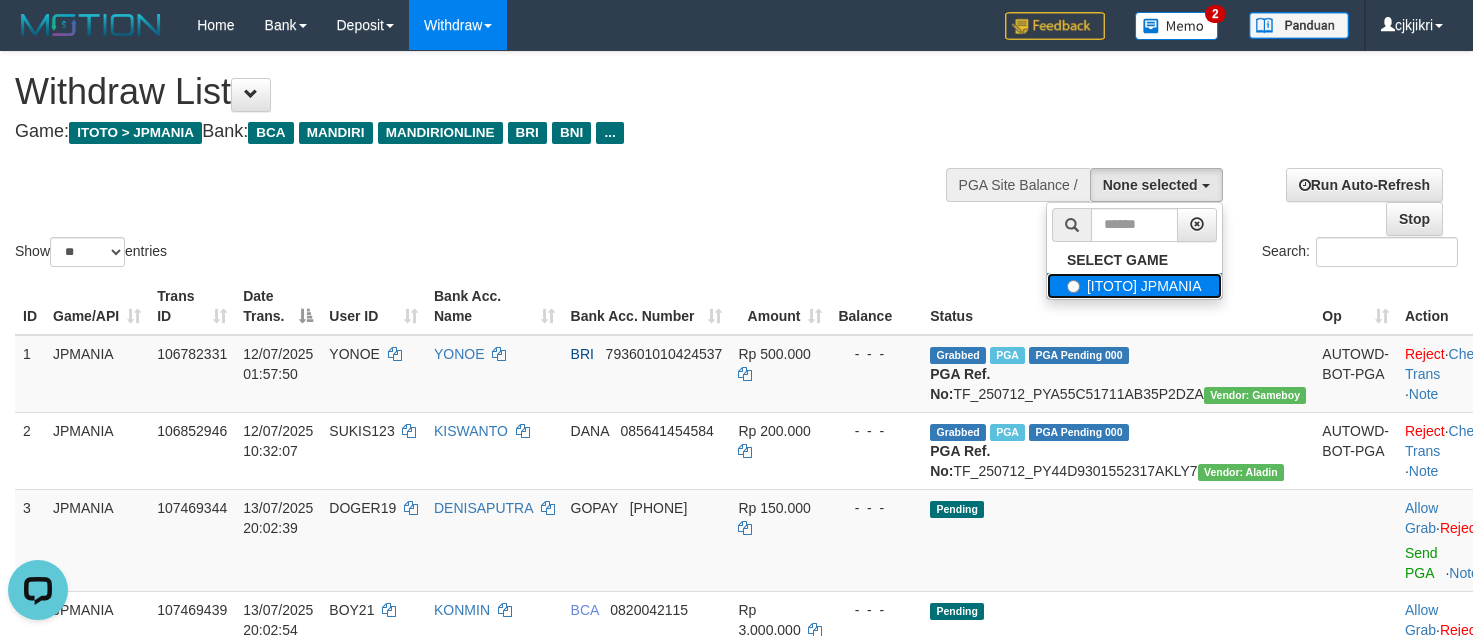 click on "[ITOTO] JPMANIA" at bounding box center [1134, 286] 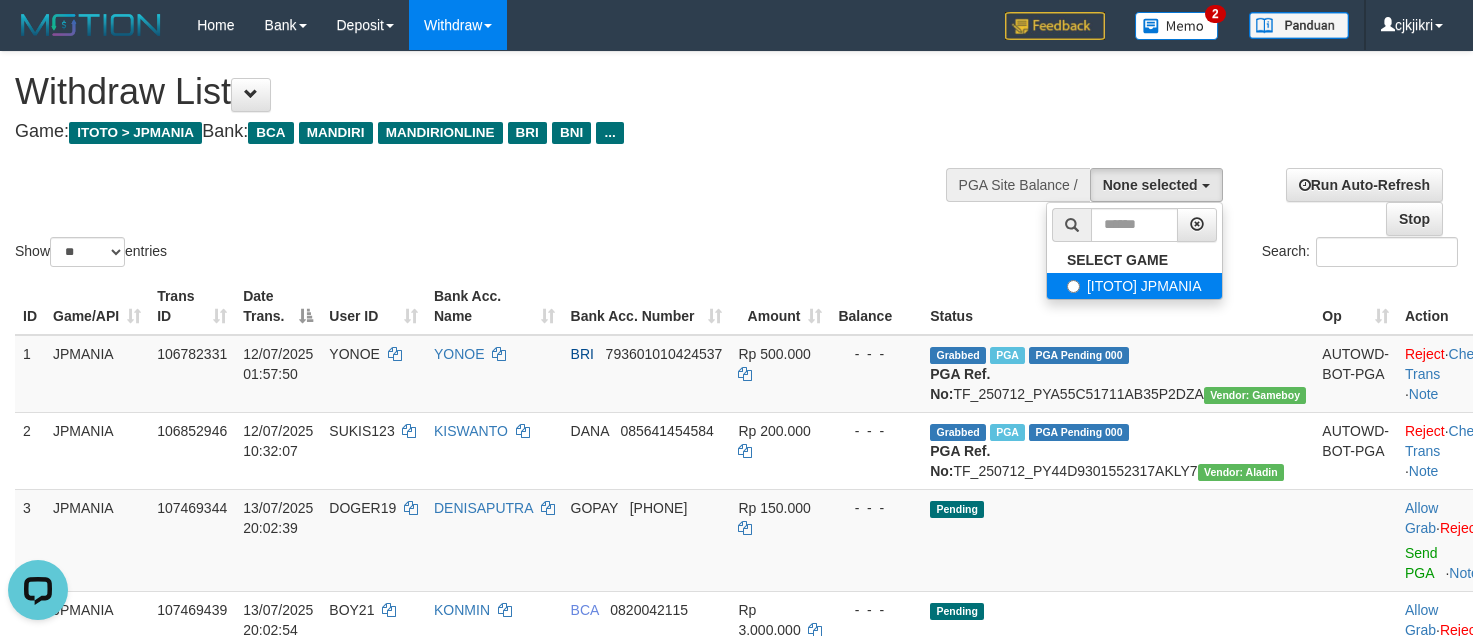 select on "****" 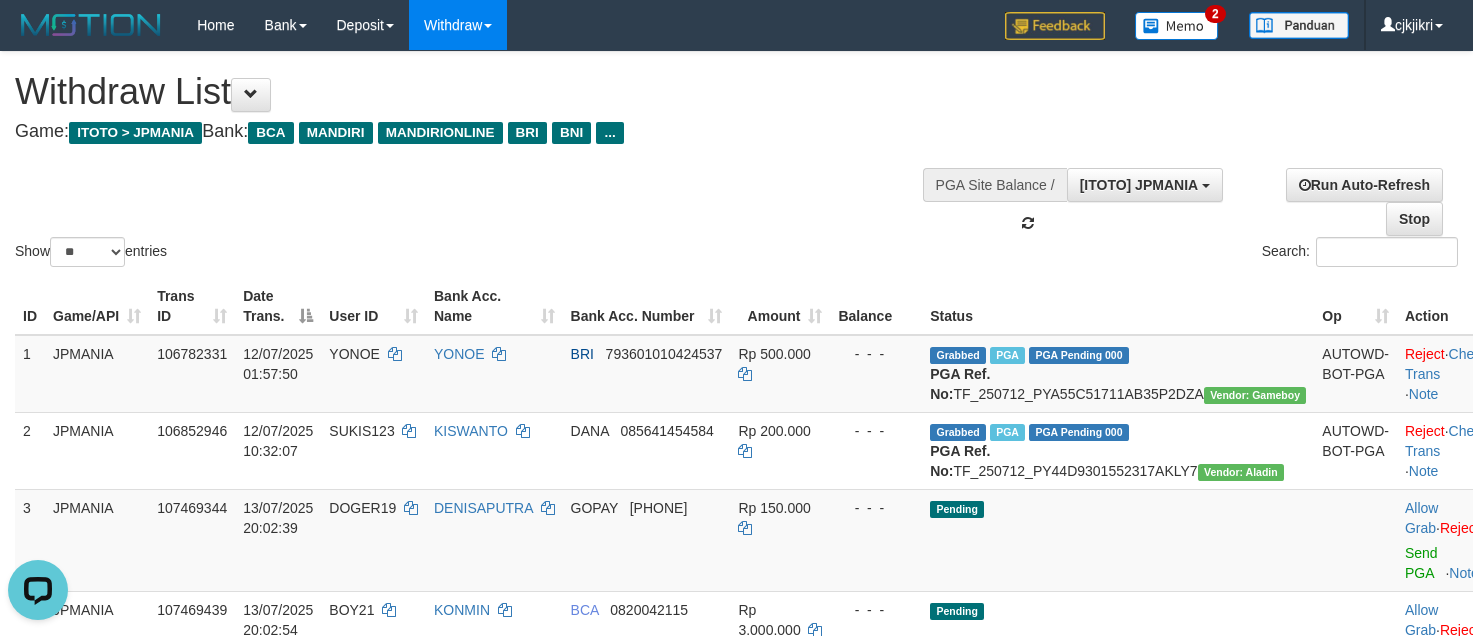 scroll, scrollTop: 18, scrollLeft: 0, axis: vertical 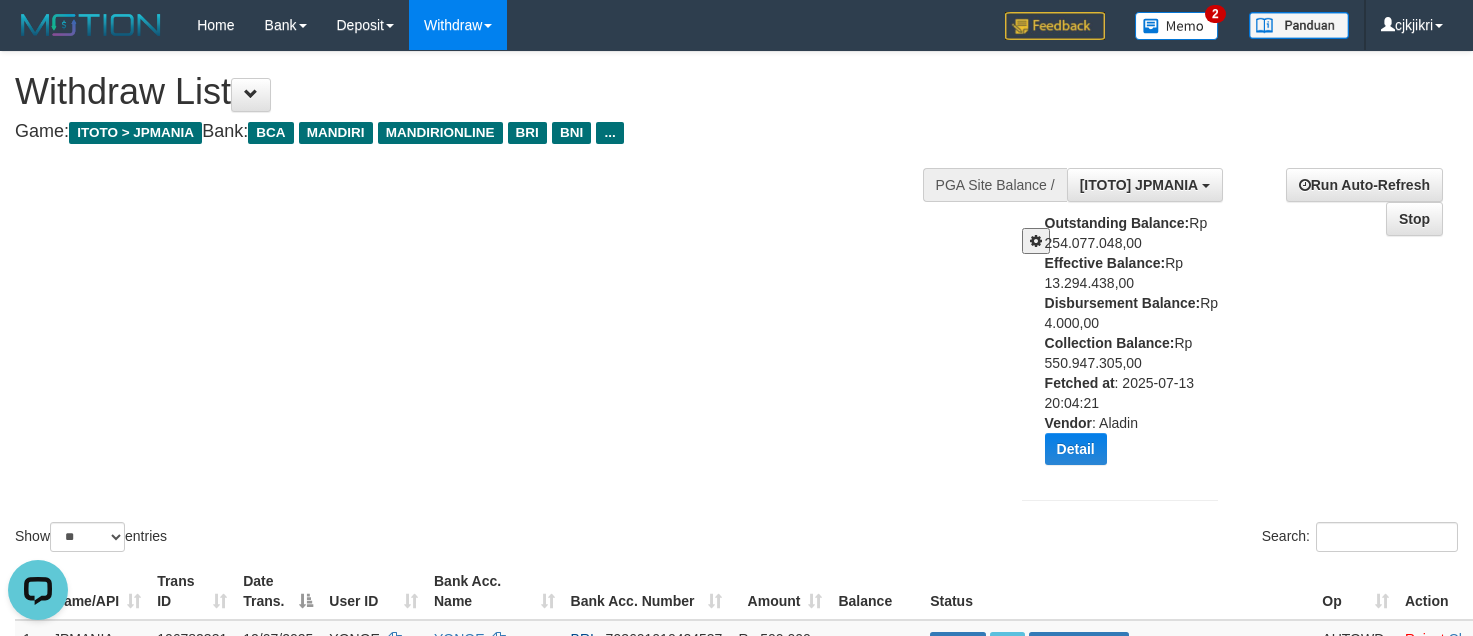 click at bounding box center [1036, 241] 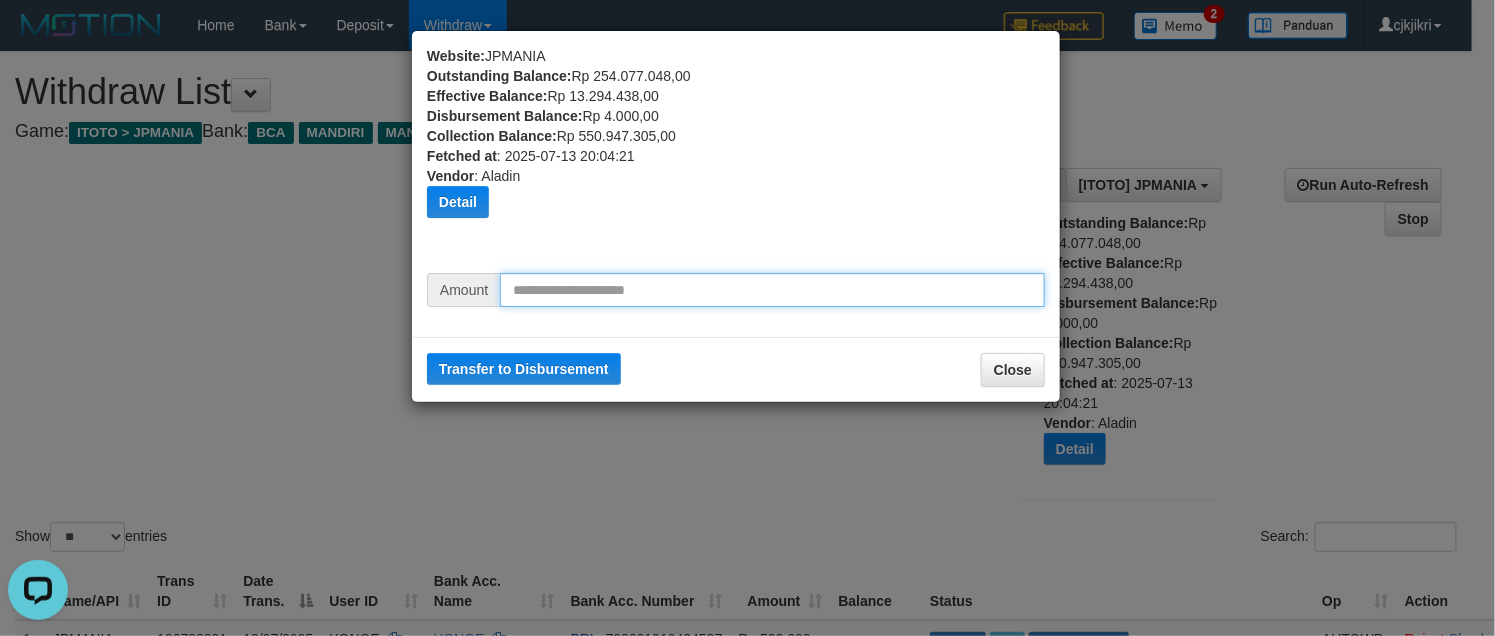 click at bounding box center (772, 290) 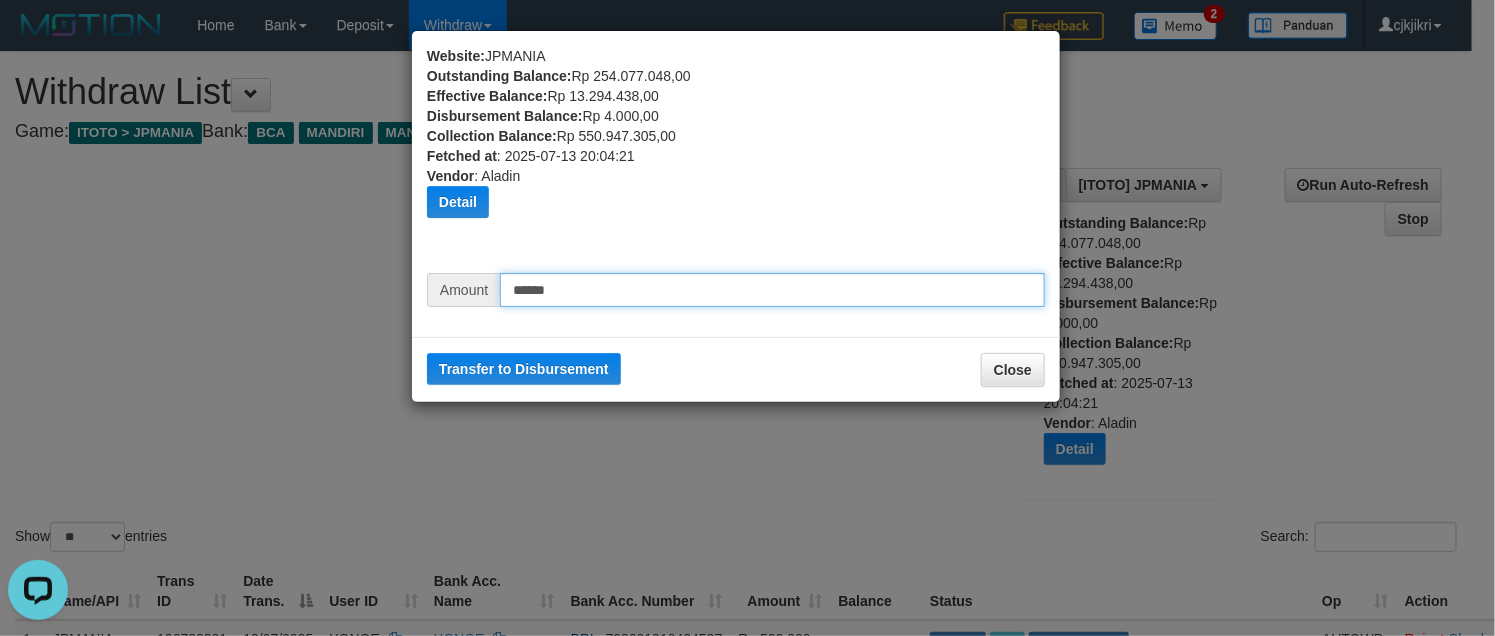type on "*******" 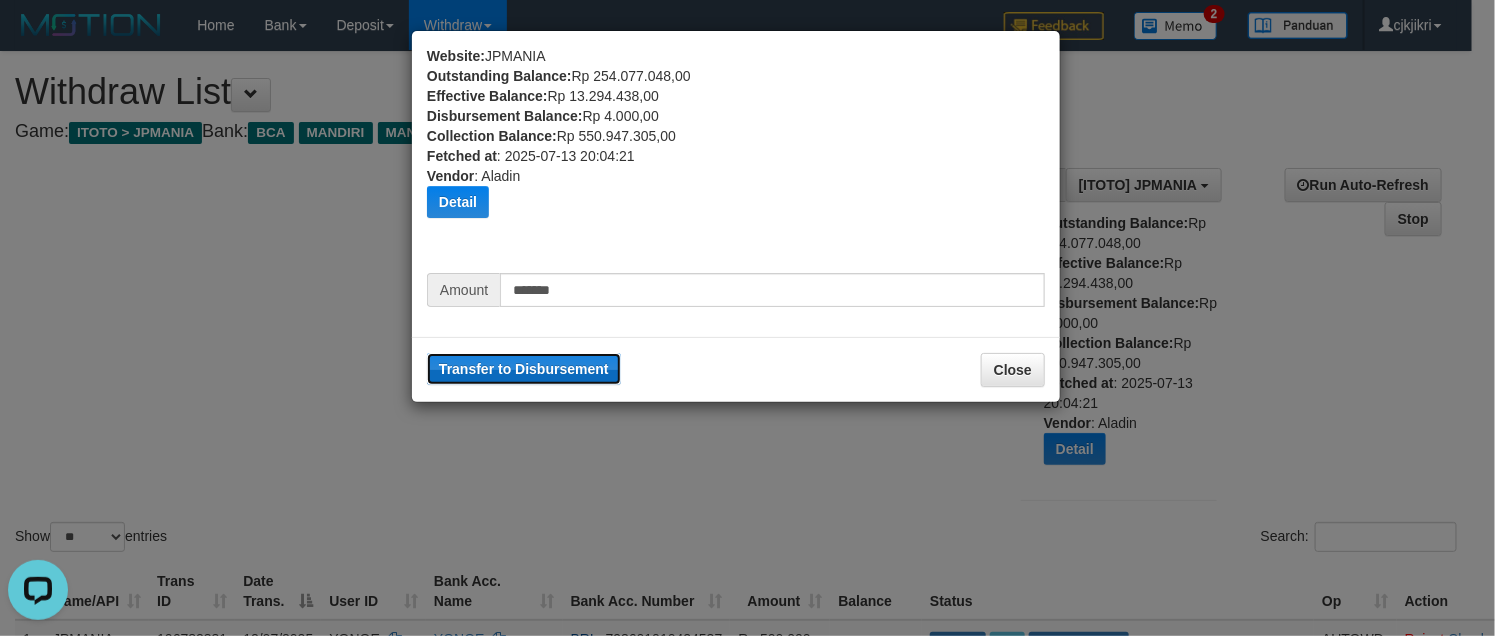 click on "Transfer to Disbursement" at bounding box center (524, 369) 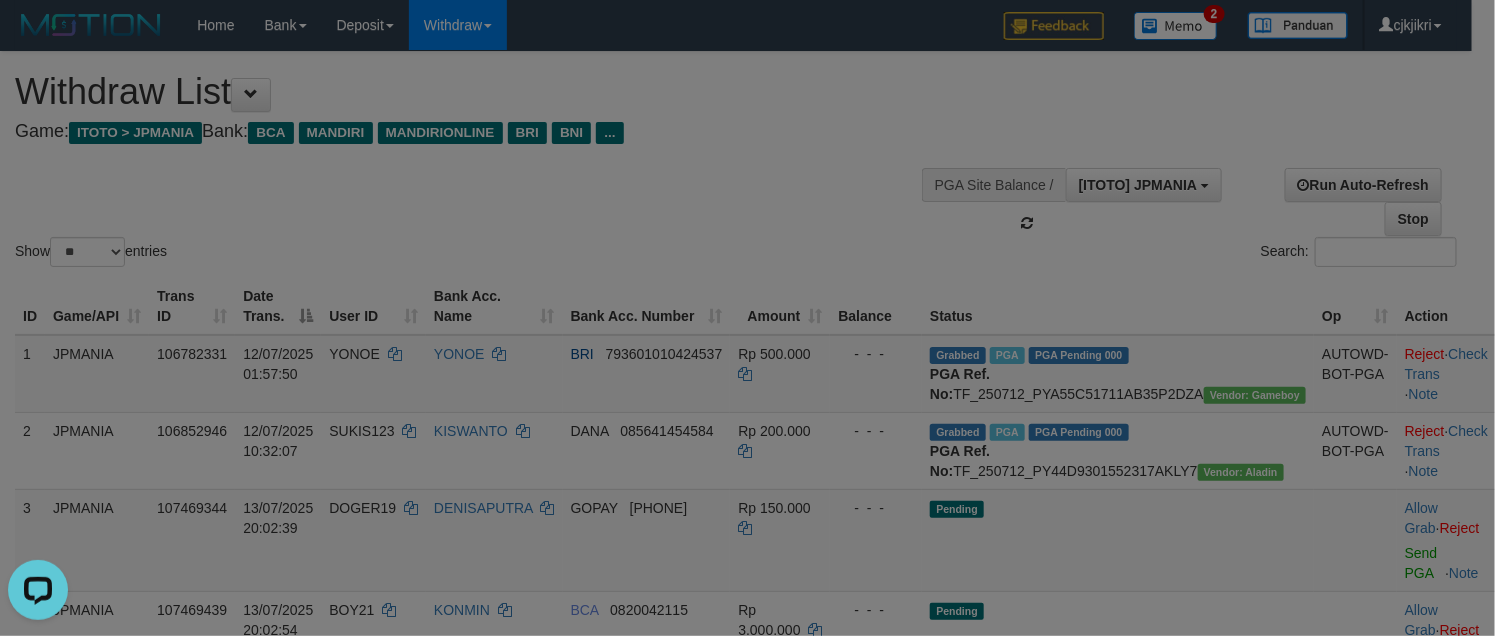 type 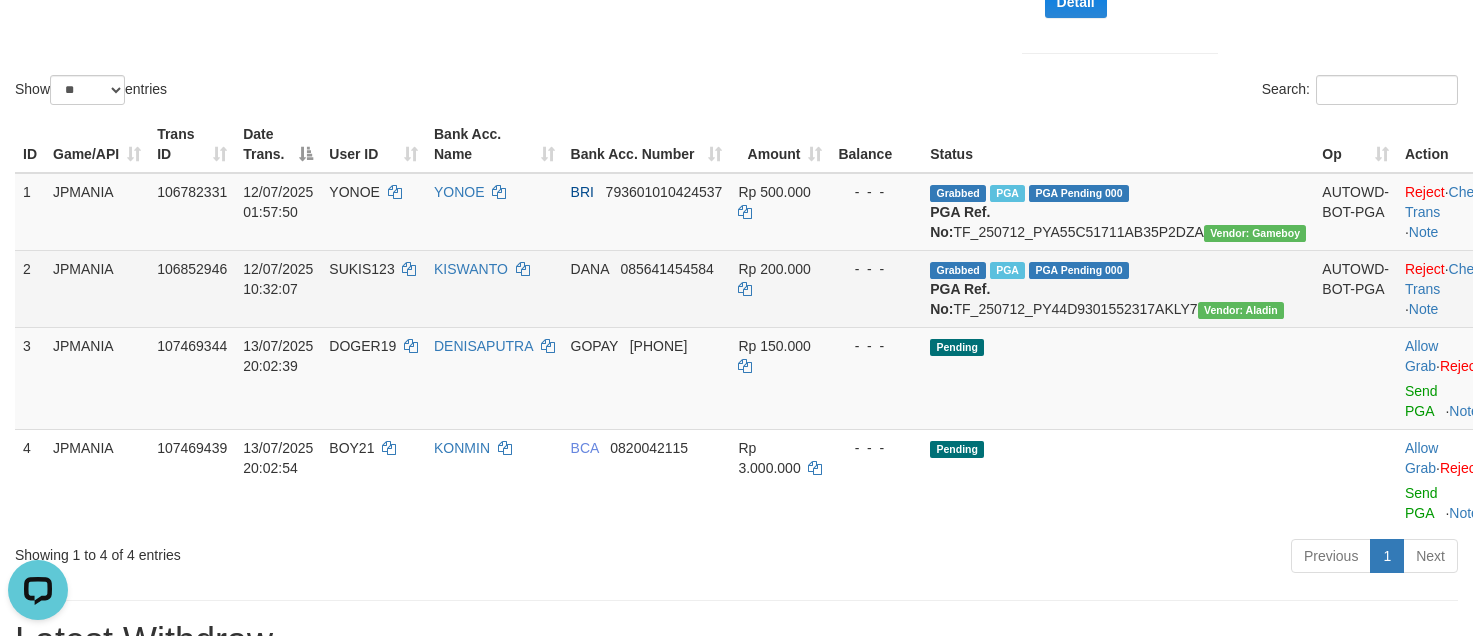 scroll, scrollTop: 450, scrollLeft: 0, axis: vertical 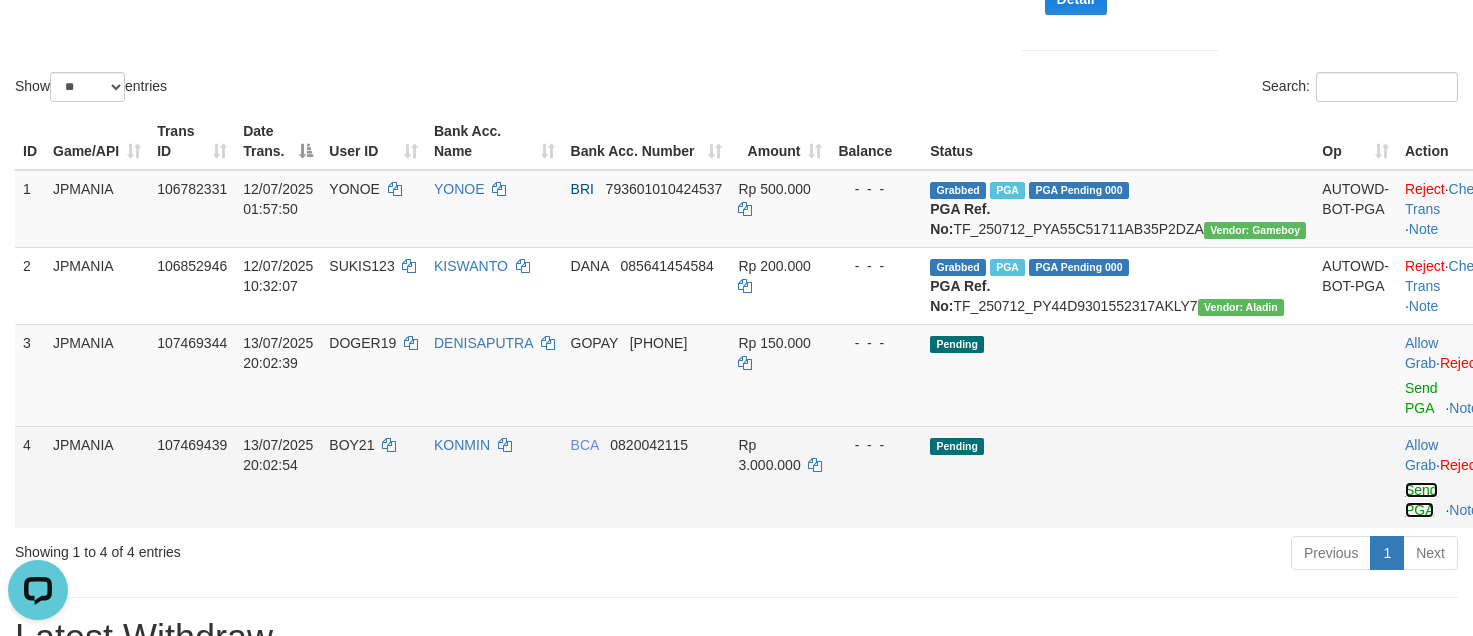 click on "Send PGA" at bounding box center [1421, 500] 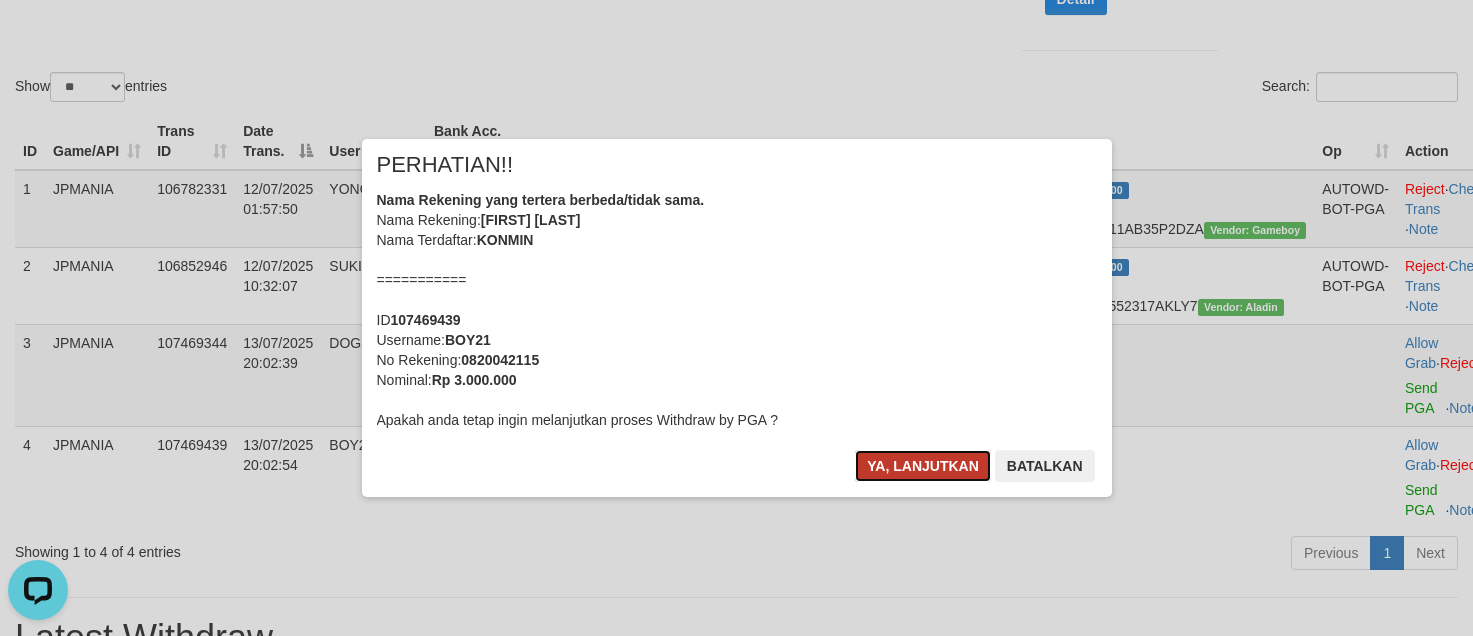 click on "Ya, lanjutkan" at bounding box center [923, 466] 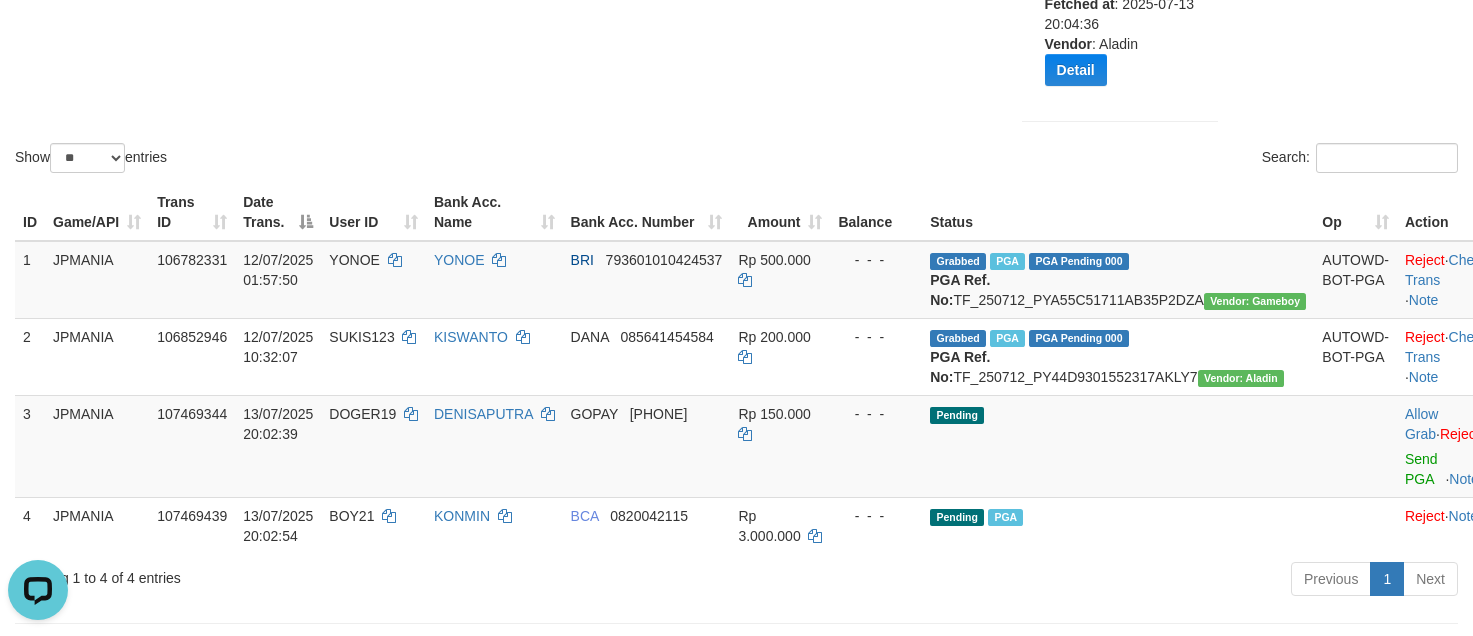 scroll, scrollTop: 450, scrollLeft: 0, axis: vertical 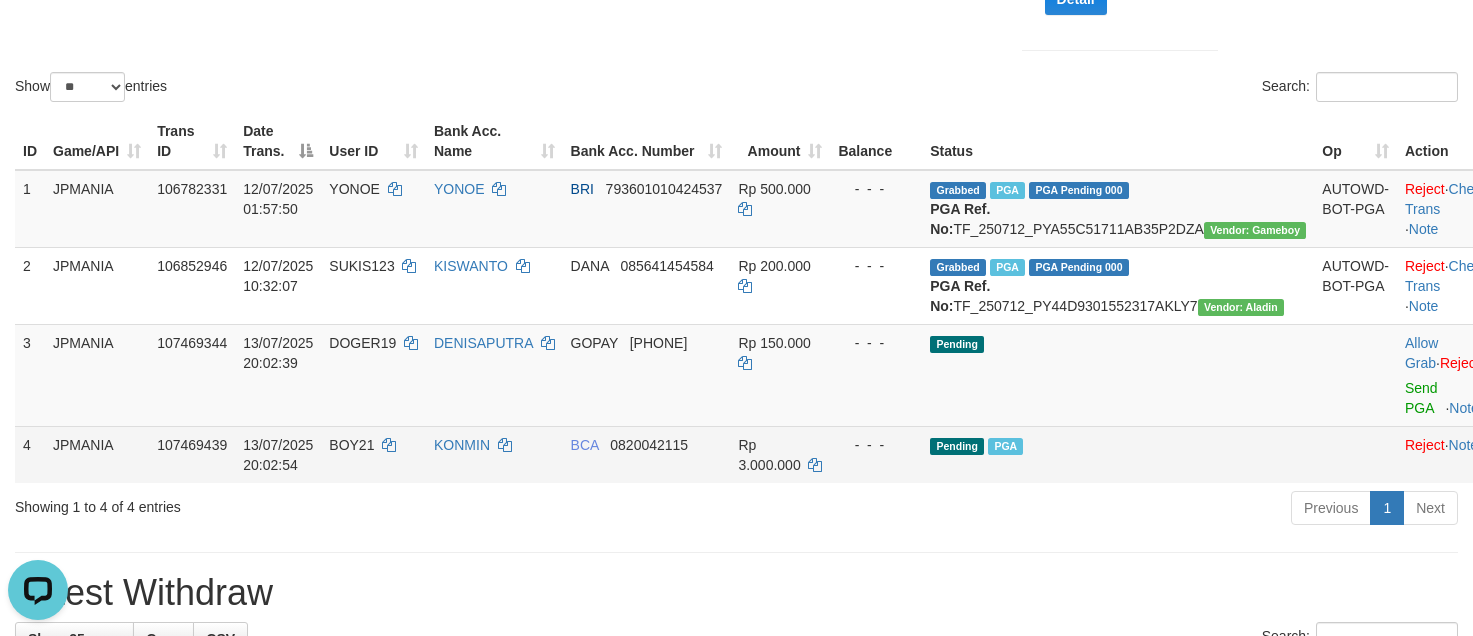 click on "BOY21" at bounding box center (351, 445) 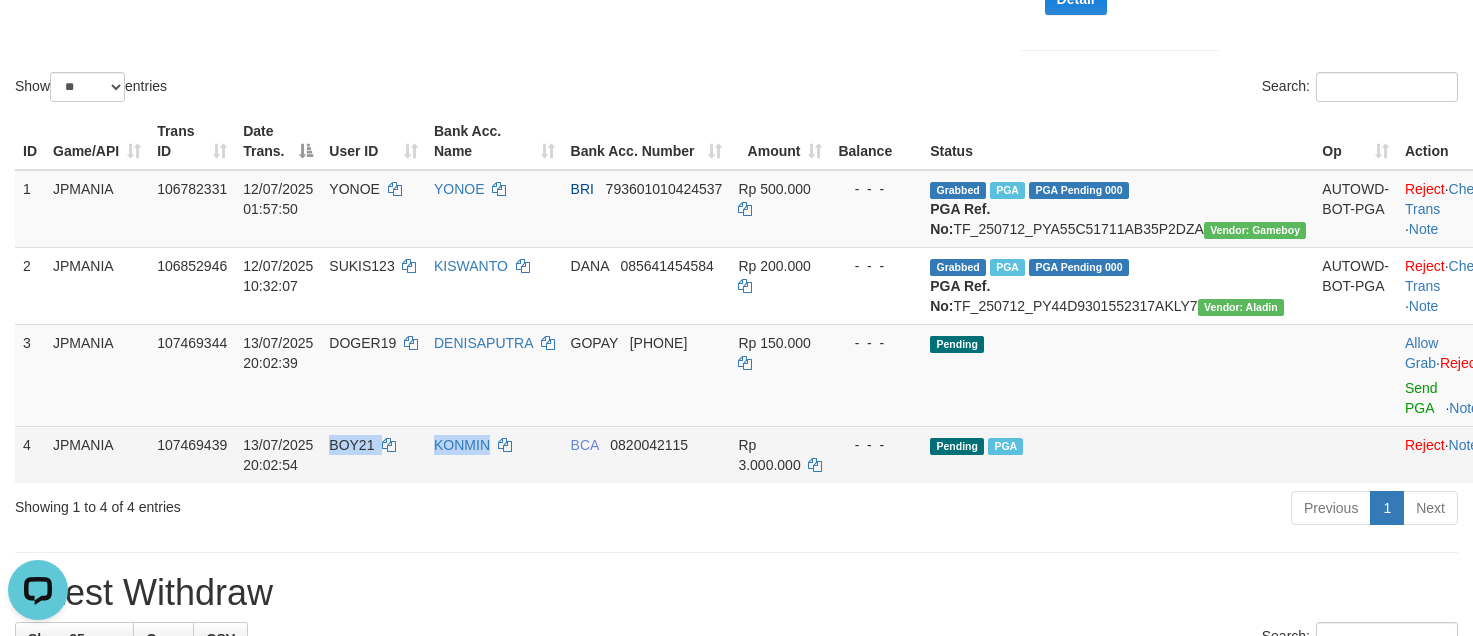 drag, startPoint x: 367, startPoint y: 492, endPoint x: 505, endPoint y: 499, distance: 138.17743 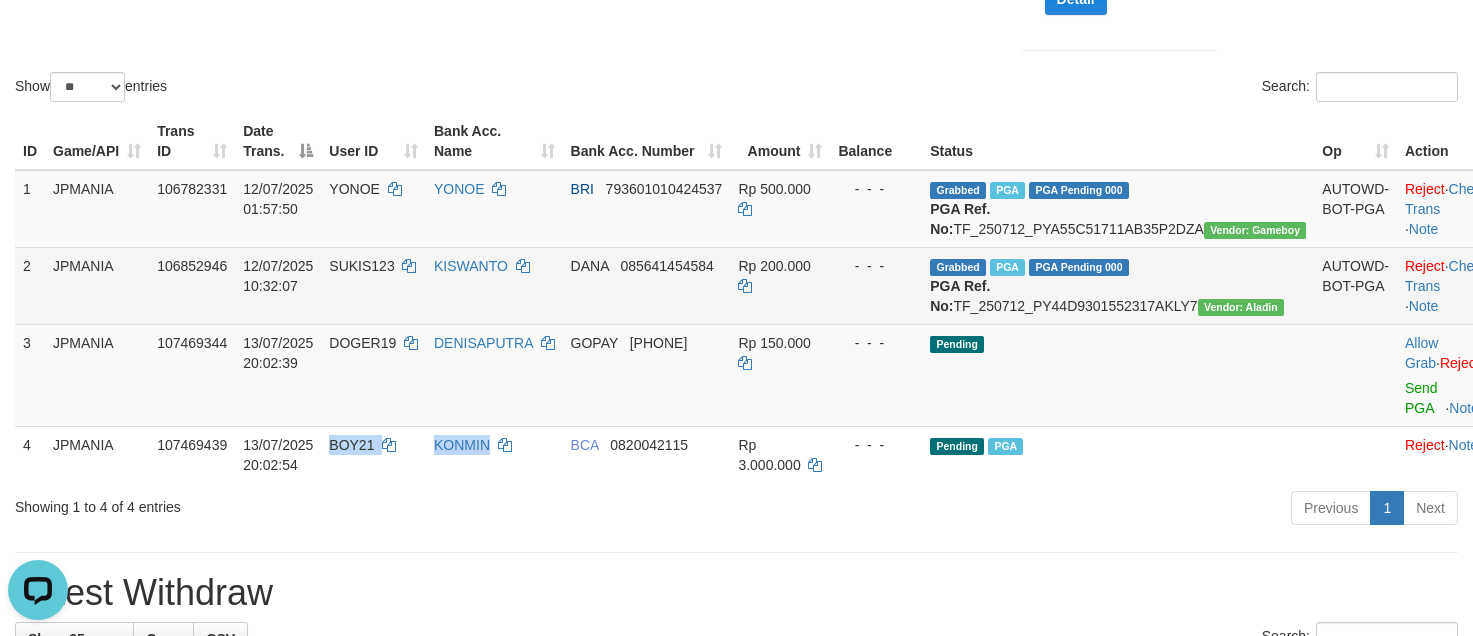 copy on "BOY21    KONMIN" 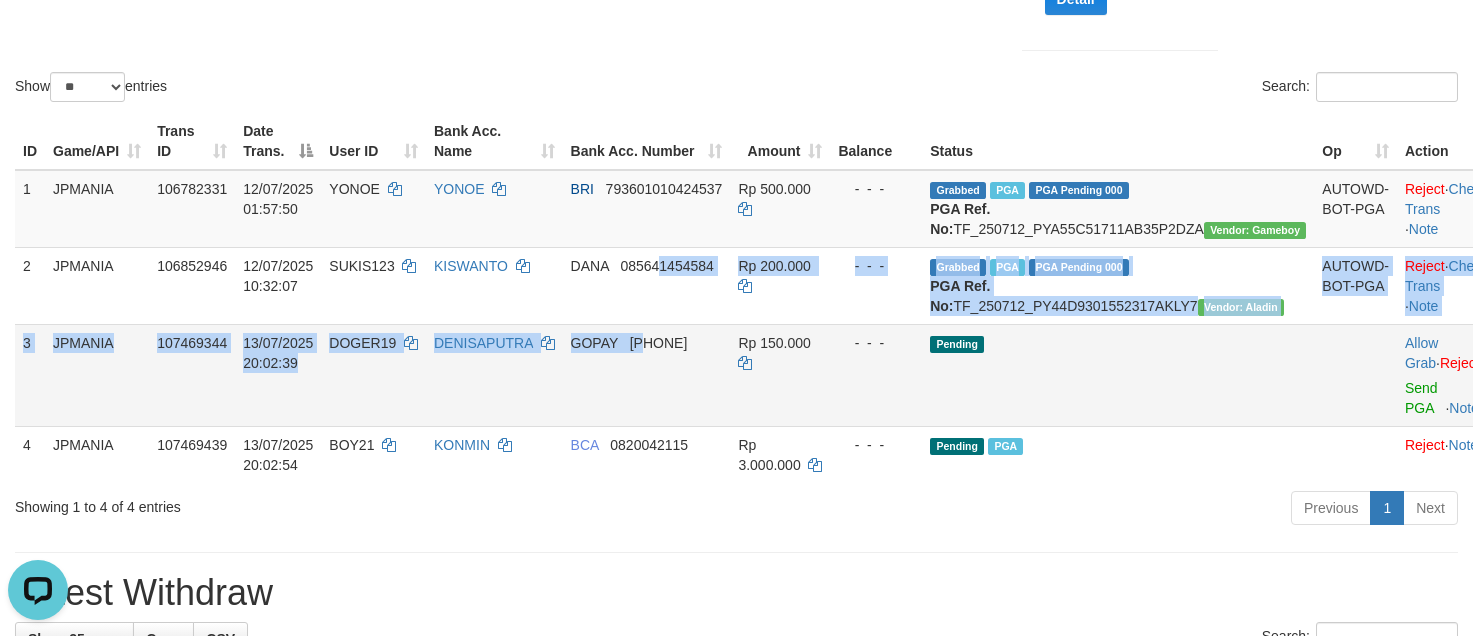 drag, startPoint x: 712, startPoint y: 366, endPoint x: 499, endPoint y: 255, distance: 240.18742 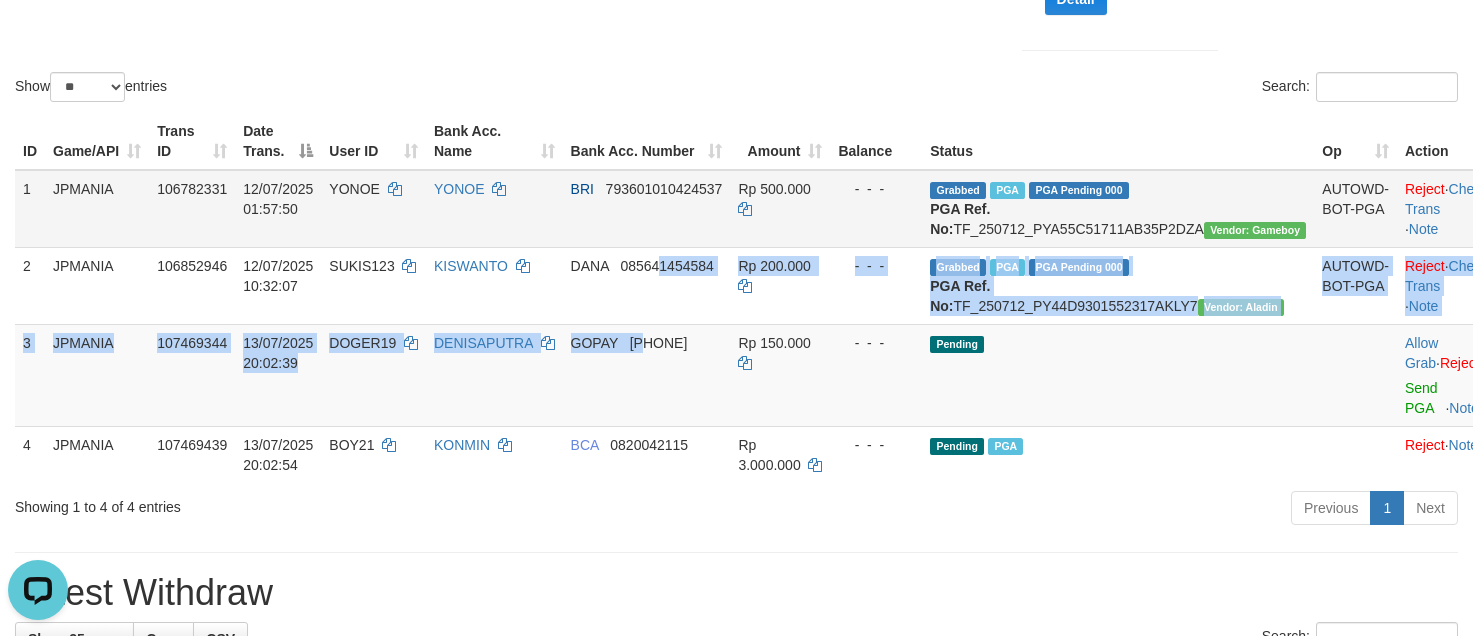 click on "1 JPMANIA 106782331 12/07/2025 01:57:50 YONOE    YONOE    BRI     793601010424537 Rp 500.000    -  -  - Grabbed   PGA   PGA Pending 000 {"status":"000","data":{"unique_id":"1964-106782331-20250712","reference_no":"TF_250712_PYA55C51711AB35P2DZA","amount":"500000.00","fee":"0.00","merchant_surcharge_rate":"0.00","charge_to":"MERC","payout_amount":"500000.00","disbursement_status":0,"disbursement_description":"ON PROCESS","created_at":"2025-07-12 02:00:35","executed_at":"2025-07-12 02:00:35","bank":{"code":"002","name":"BANK RAKYAT INDONESIA","account_number":"793601010424537","account_name":"YONOE"},"note":"cjkjikri","merchant_balance":{"balance_effective":197752607,"balance_pending":139614663,"balance_disbursement":8945000,"balance_collection":346251770}}} PGA Ref. No:  TF_250712_PYA55C51711AB35P2DZA  Vendor: Gameboy AUTOWD-BOT-PGA Reject ·    Check Trans    ·    Note 2 JPMANIA 106852946 12/07/2025 10:32:07 SUKIS123    KISWANTO    DANA     085641454584 Rp 200.000    -  -  -" at bounding box center (755, 326) 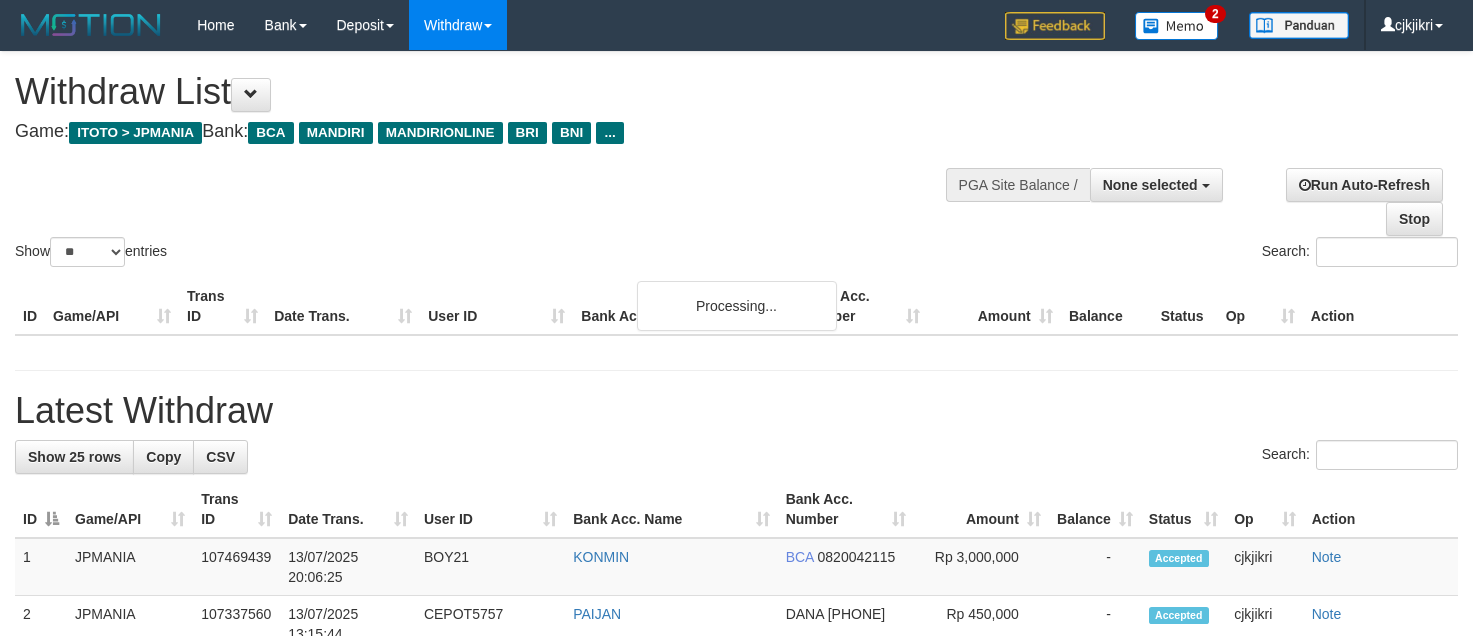 select 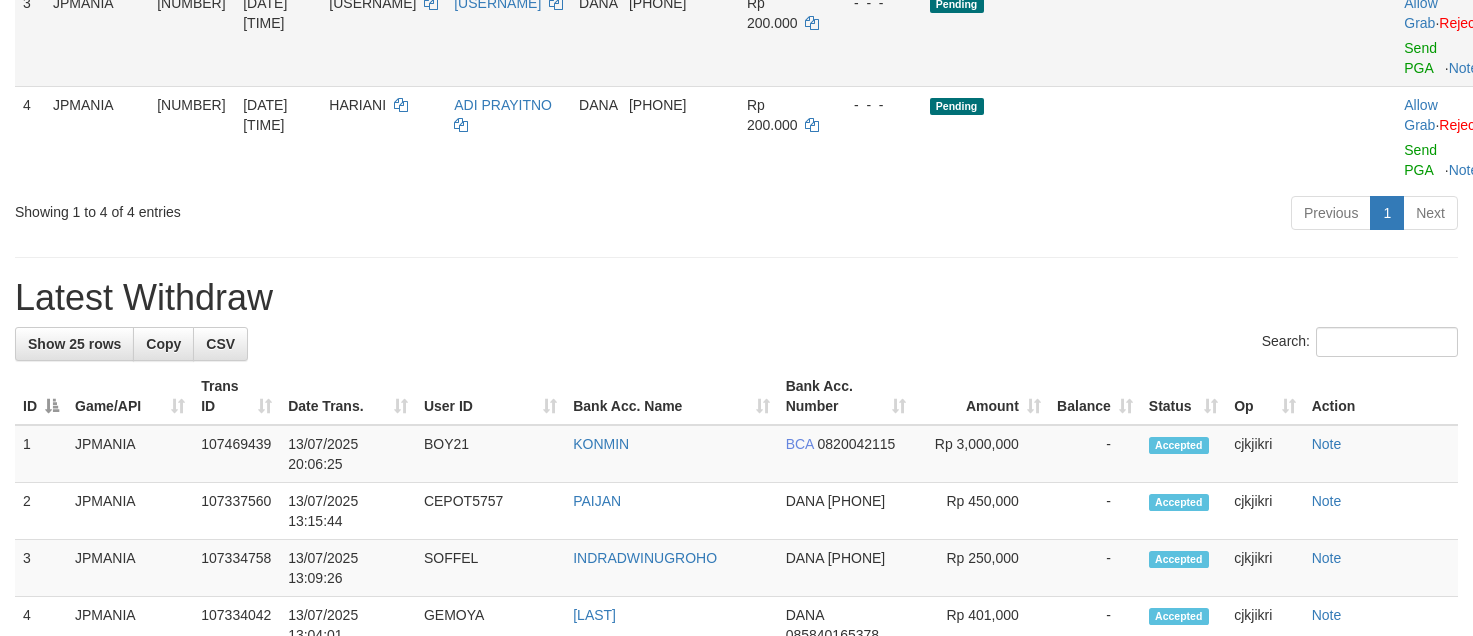 scroll, scrollTop: 450, scrollLeft: 0, axis: vertical 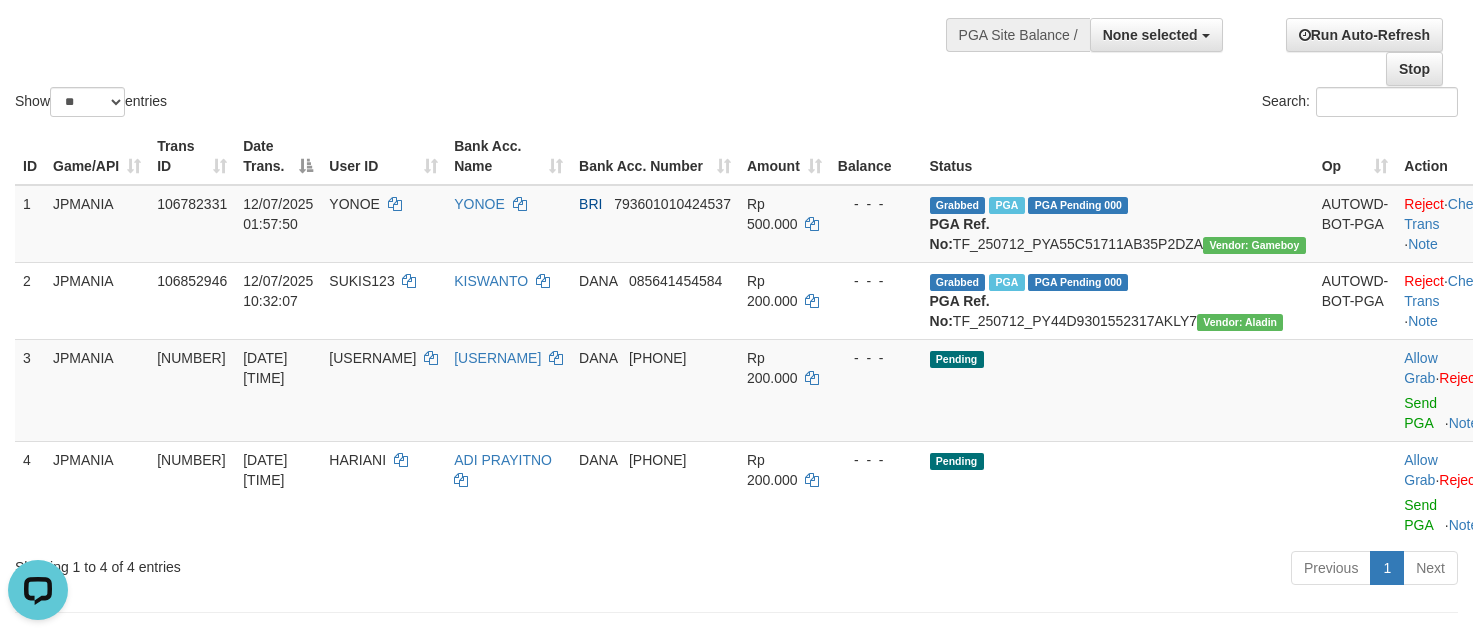 drag, startPoint x: 900, startPoint y: 103, endPoint x: 861, endPoint y: 103, distance: 39 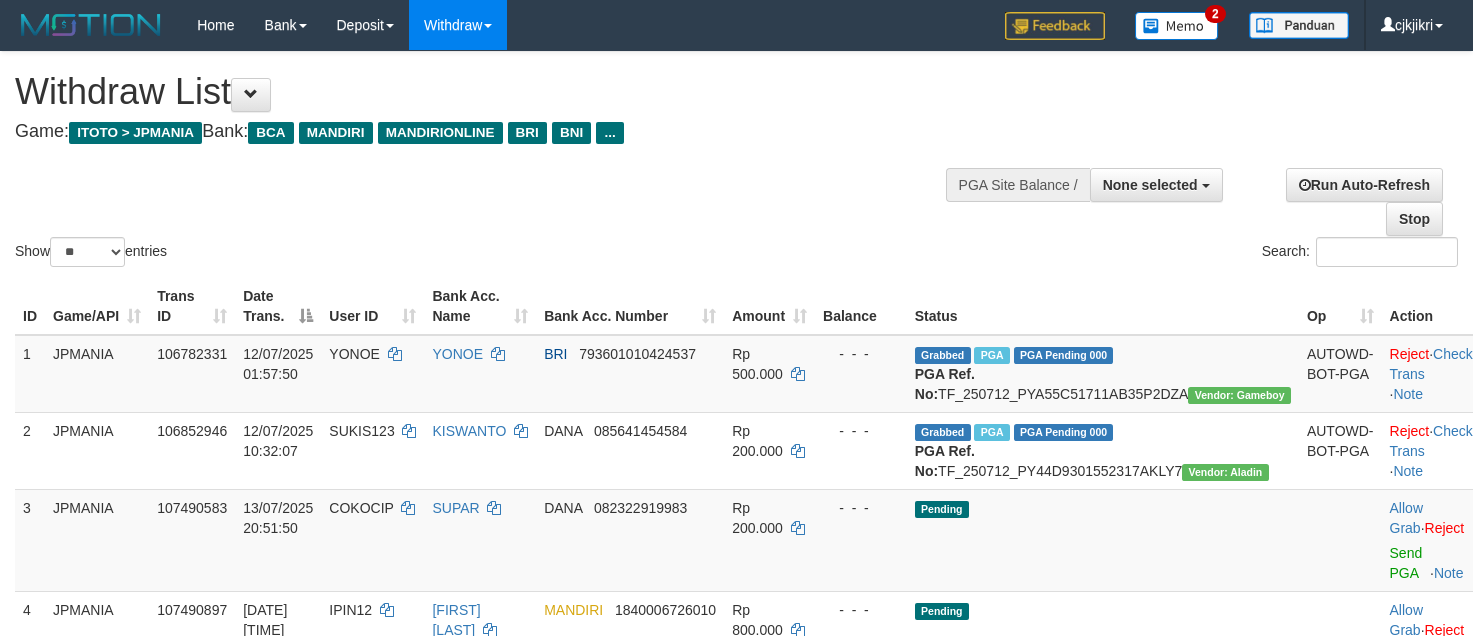 select 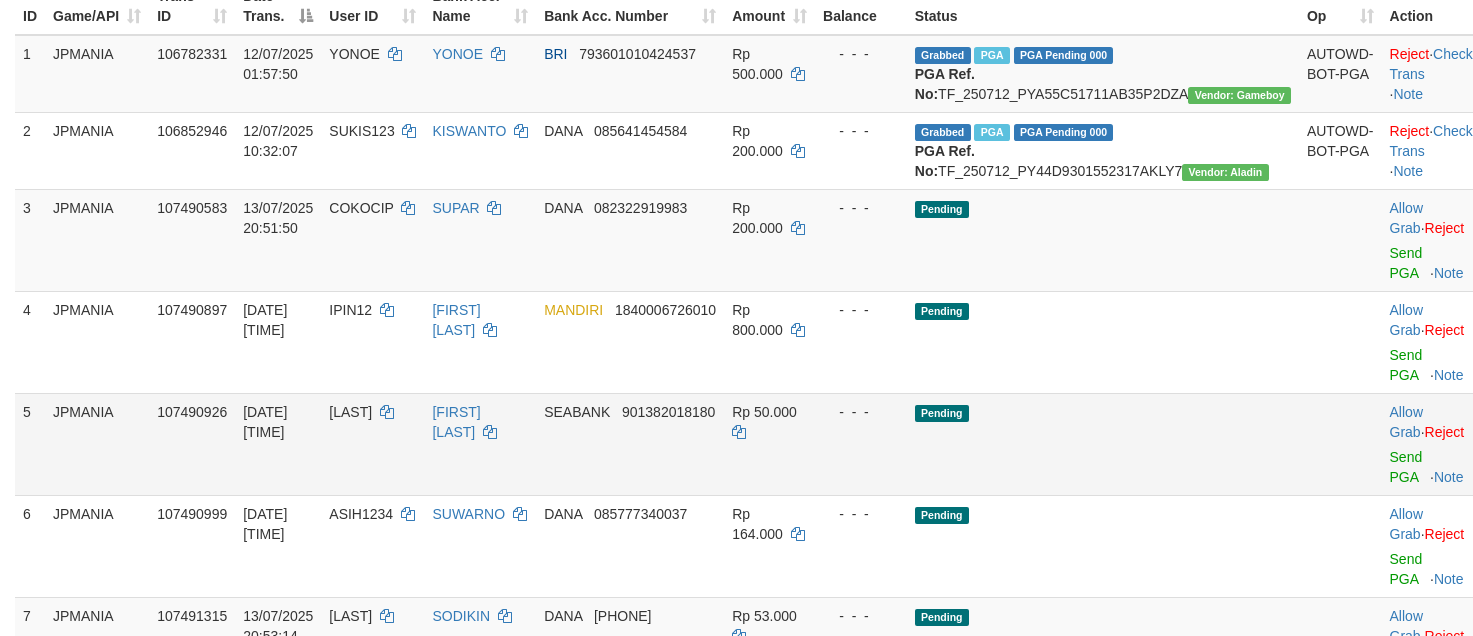 scroll, scrollTop: 450, scrollLeft: 0, axis: vertical 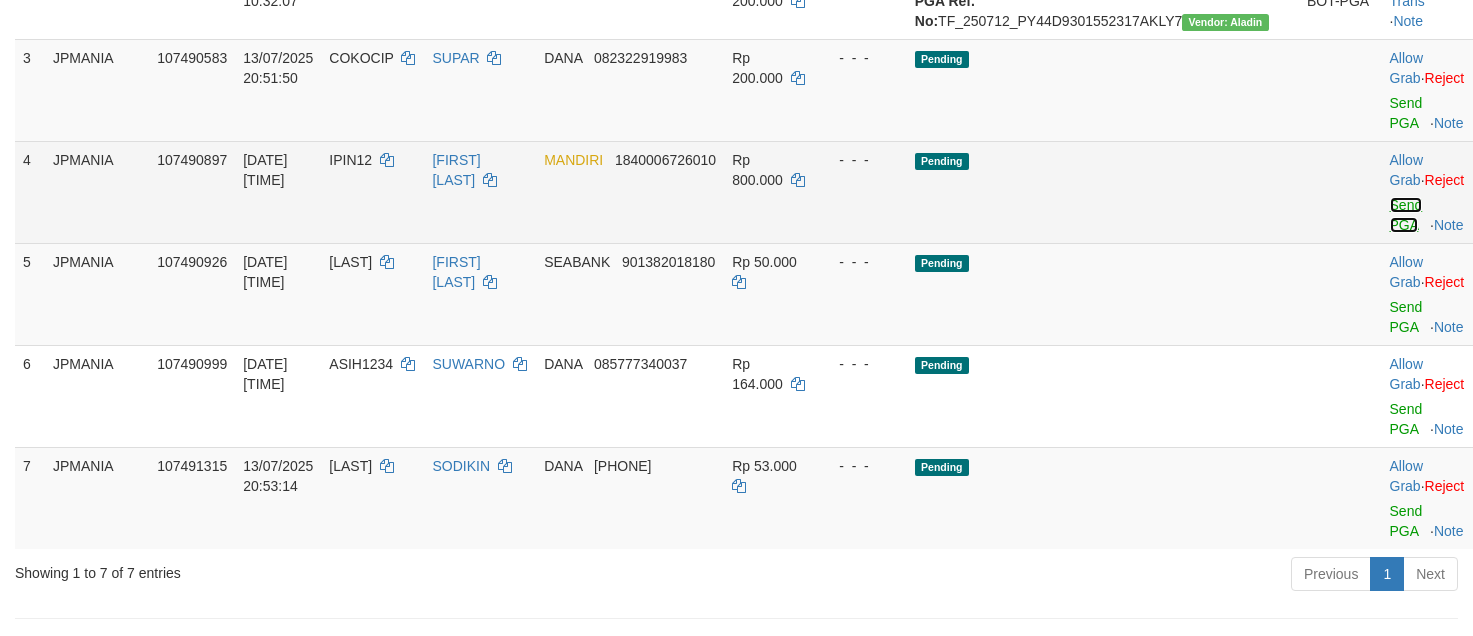 click on "Send PGA" at bounding box center [1406, 215] 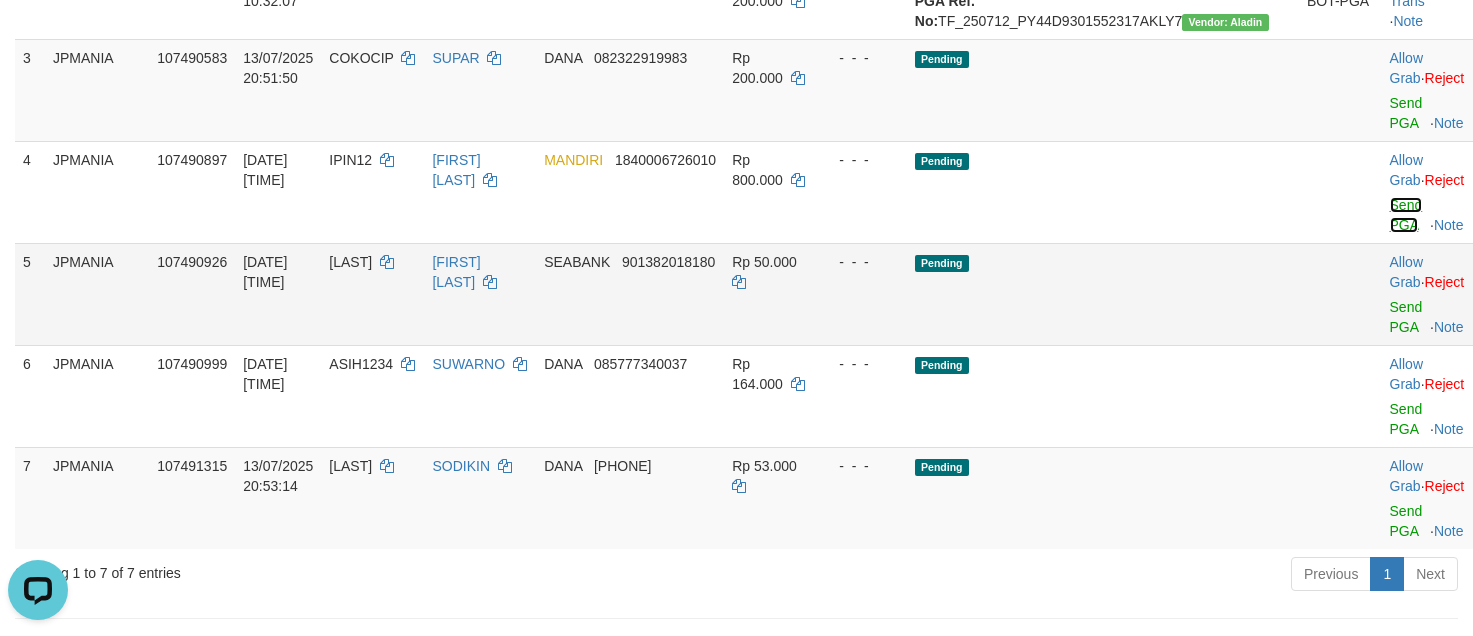scroll, scrollTop: 0, scrollLeft: 0, axis: both 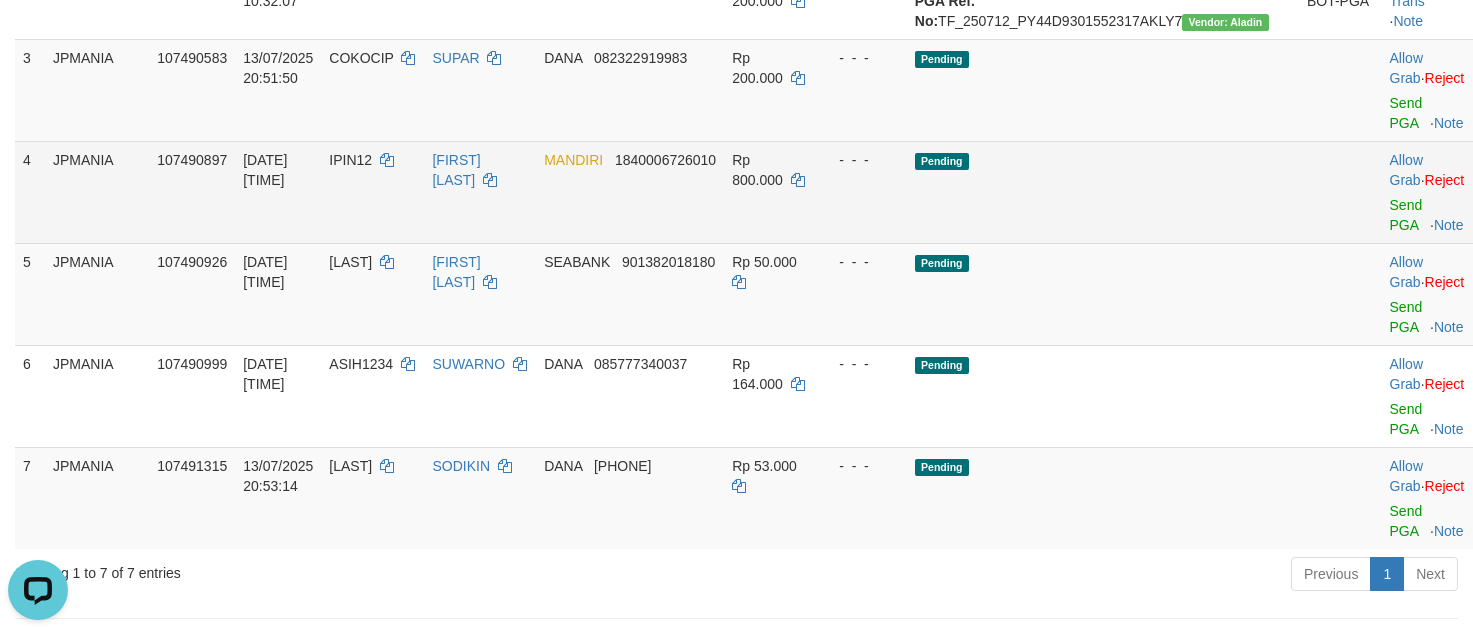 click on "IPIN12" at bounding box center [372, 192] 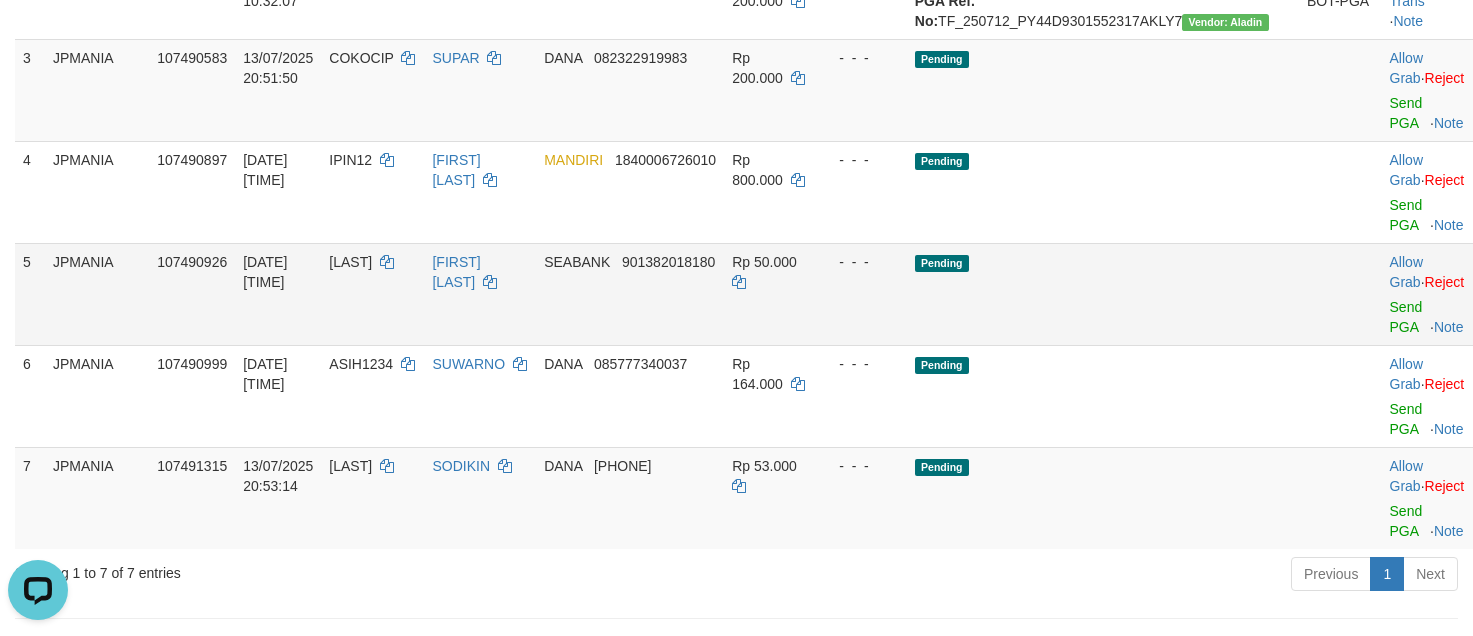 drag, startPoint x: 355, startPoint y: 223, endPoint x: 1410, endPoint y: 243, distance: 1055.1896 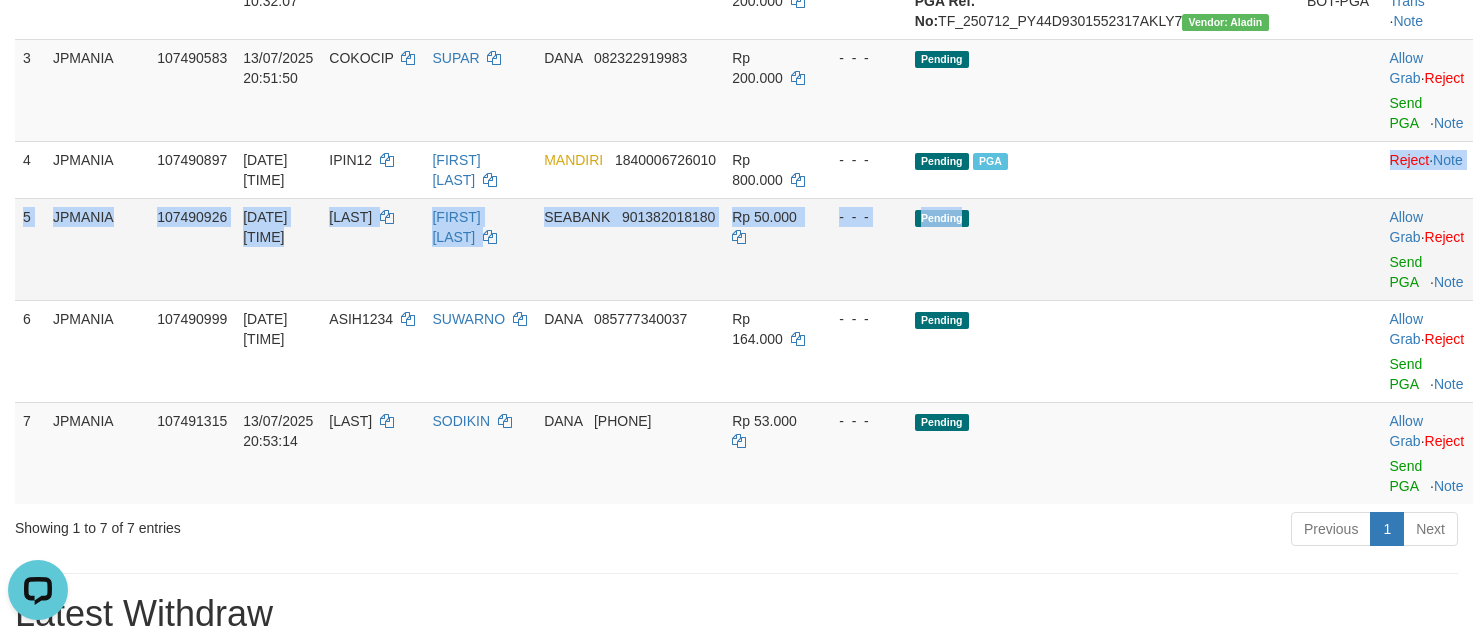 click on "1 [BRAND] 1 [NUMBER] [DATE] [TIME] [FIRST]  [FIRST]  [BRAND]  [NUMBER] Rp 500.000  -  -  - Grabbed   PGA   PGA Pending 000 {"status":"000","data":{"unique_id":"1964-[NUMBER]-[DATE]","reference_no":"TF_[DATE]_[RANDOM]","amount":"500000.00","fee":"0.00","merchant_surcharge_rate":"0.00","charge_to":"MERC","payout_amount":"500000.00","disbursement_status":0,"disbursement_description":"ON PROCESS","created_at":"[DATE] [TIME]","executed_at":"[DATE] [TIME]","bank":{"code":"002","name":"[BRAND]","account_number":"[NUMBER]","account_name":"[FIRST]"},"note":"cjkjikri","merchant_balance":{"balance_effective":197752607,"balance_pending":139614663,"balance_disbursement":8945000,"balance_collection":346251770}}} PGA Ref. No:  [RANDOM]  Vendor: [BRAND] AUTOWD-BOT-PGA Reject ·    Check Trans    ·    Note 2 [BRAND] [NUMBER] [DATE] [TIME] [FIRST]  [FIRST]  [BRAND]  [NUMBER] Rp 200.000  -  -  -" at bounding box center [748, 194] 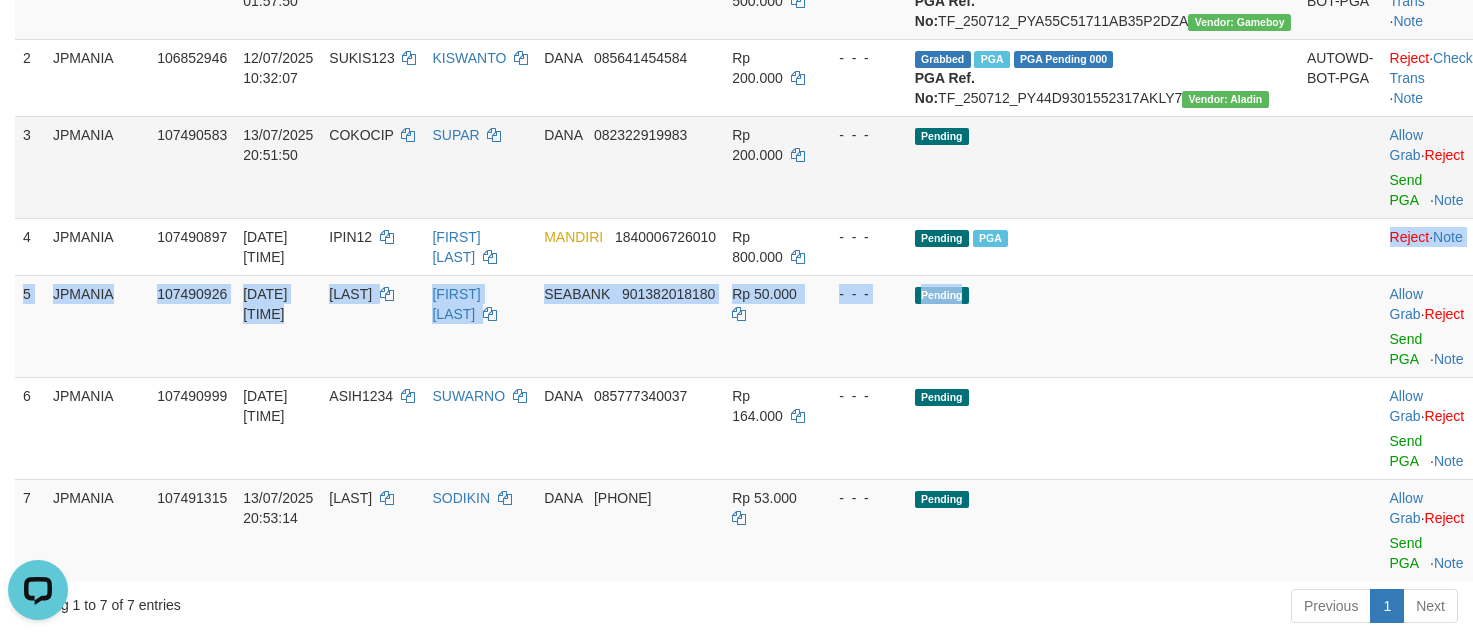 scroll, scrollTop: 300, scrollLeft: 0, axis: vertical 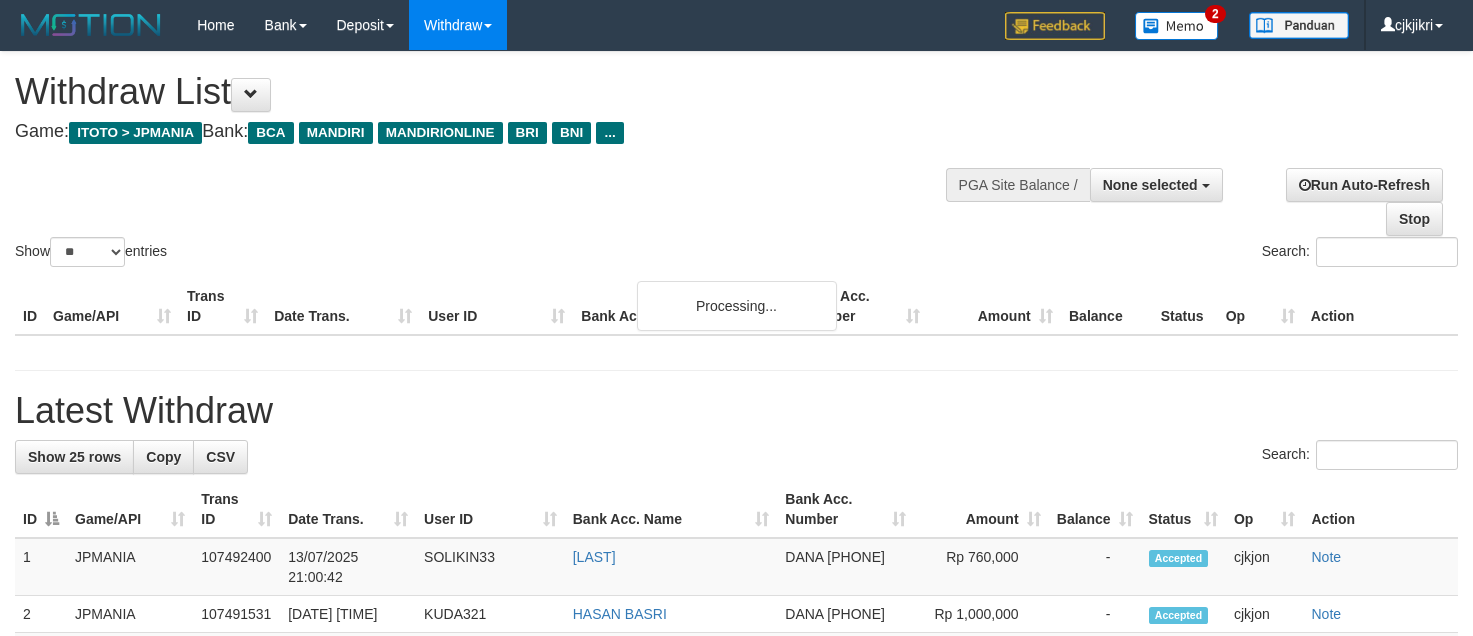select 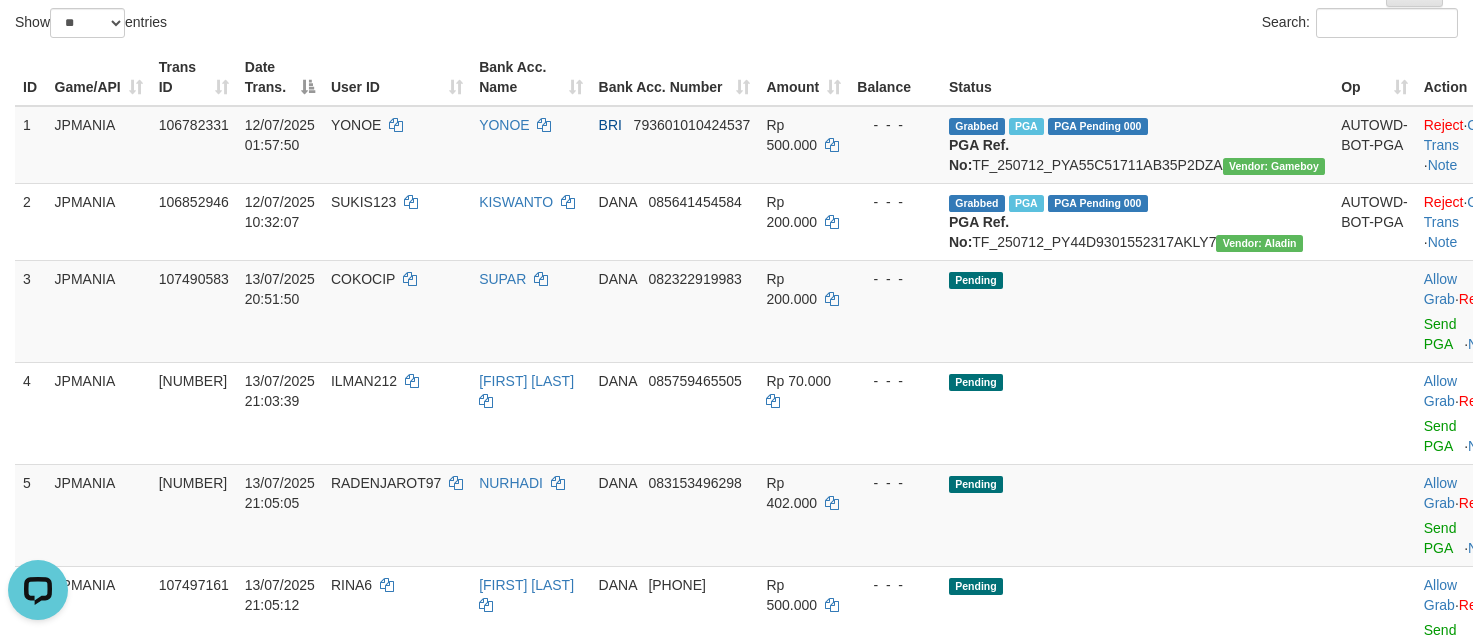 scroll, scrollTop: 0, scrollLeft: 0, axis: both 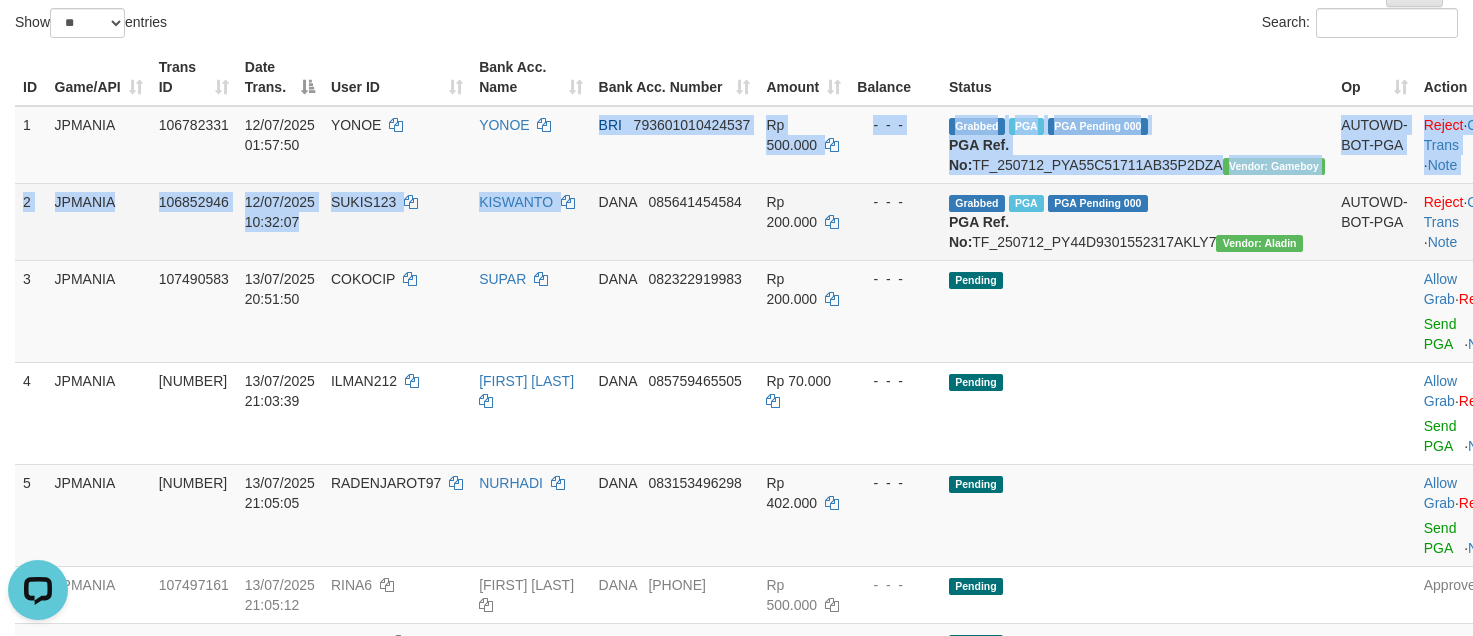 drag, startPoint x: 613, startPoint y: 216, endPoint x: 573, endPoint y: 258, distance: 58 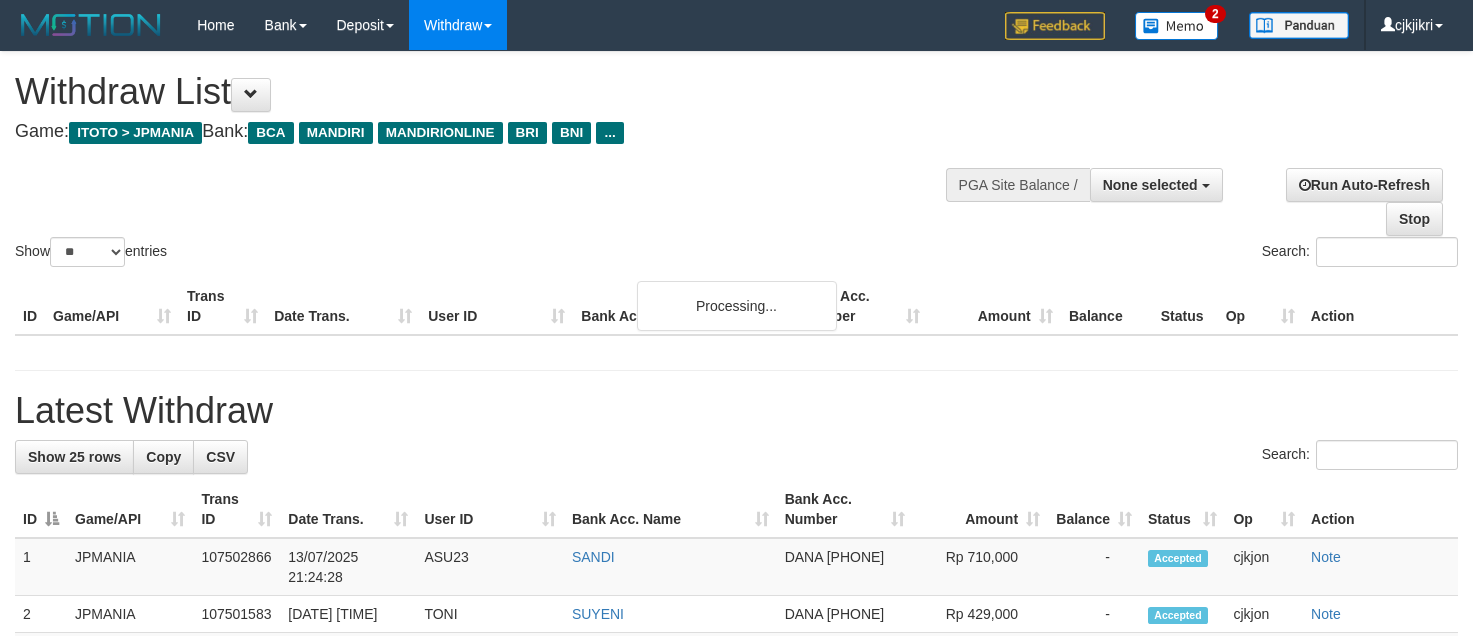 select 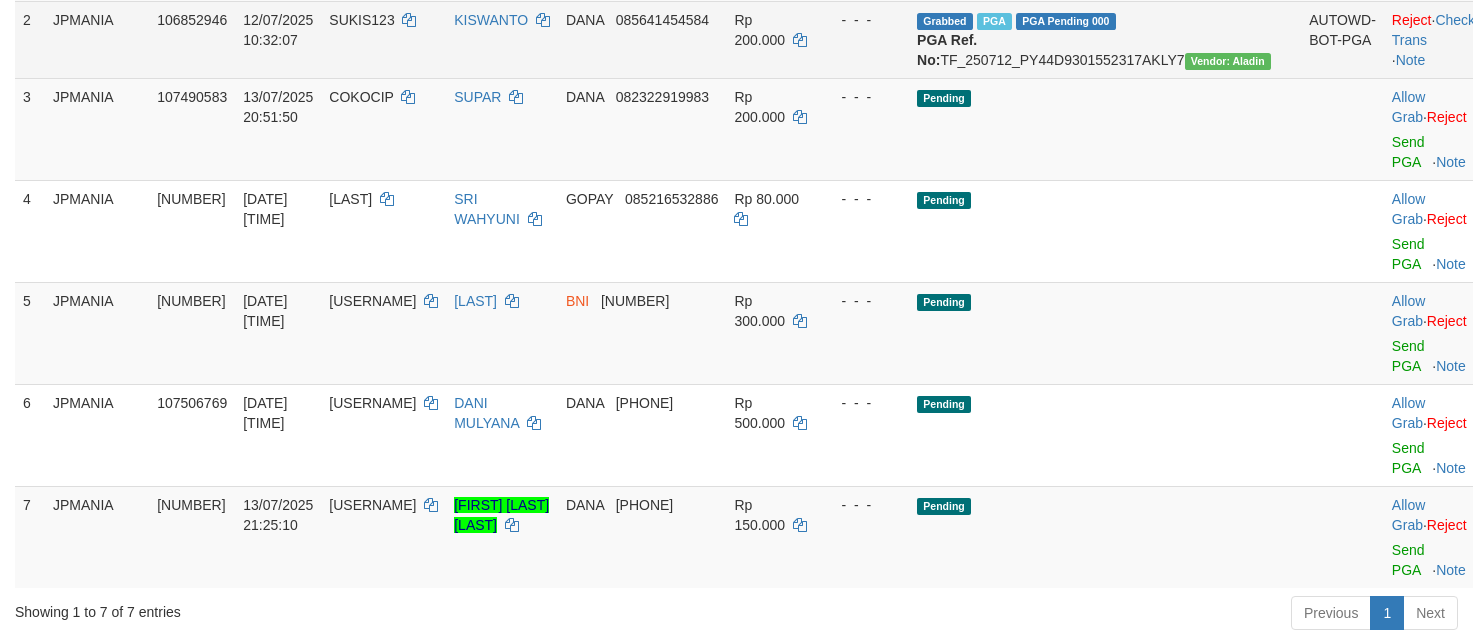 scroll, scrollTop: 465, scrollLeft: 0, axis: vertical 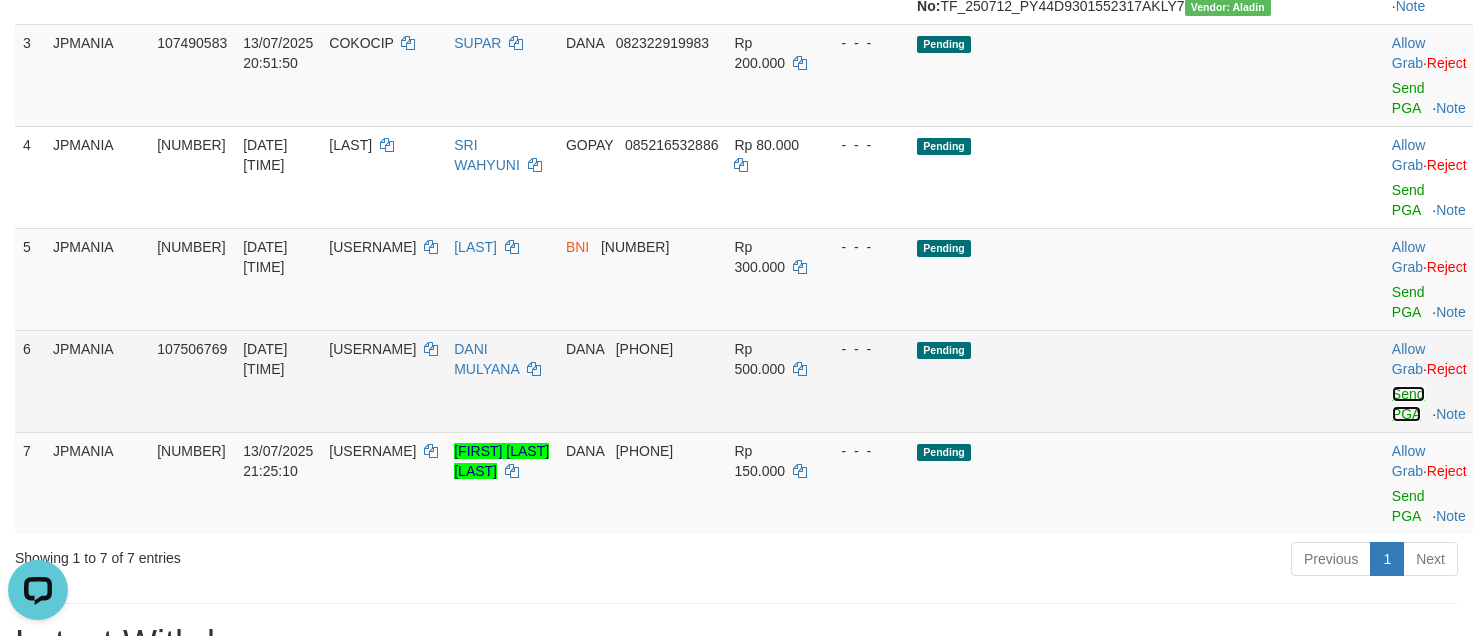 click on "Send PGA" at bounding box center [1408, 404] 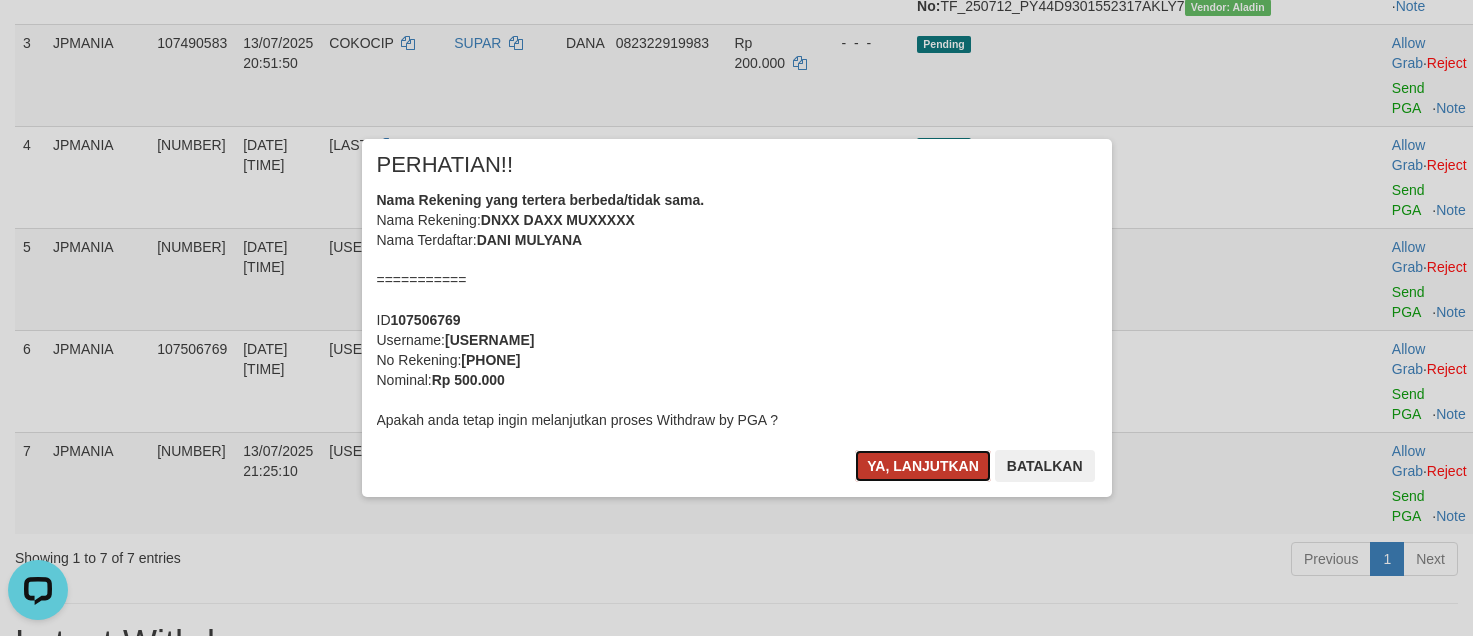 click on "Ya, lanjutkan" at bounding box center (923, 466) 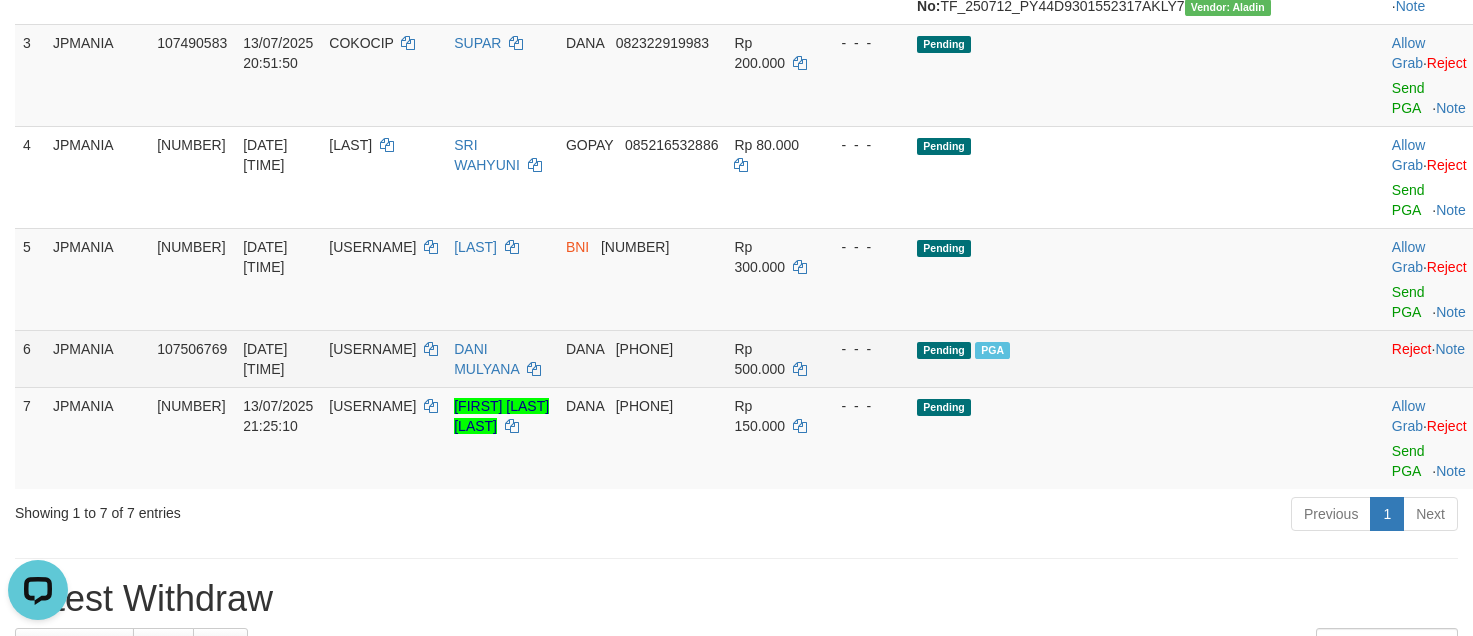 click on "SARFIZRON[NUMBER]" at bounding box center (372, 349) 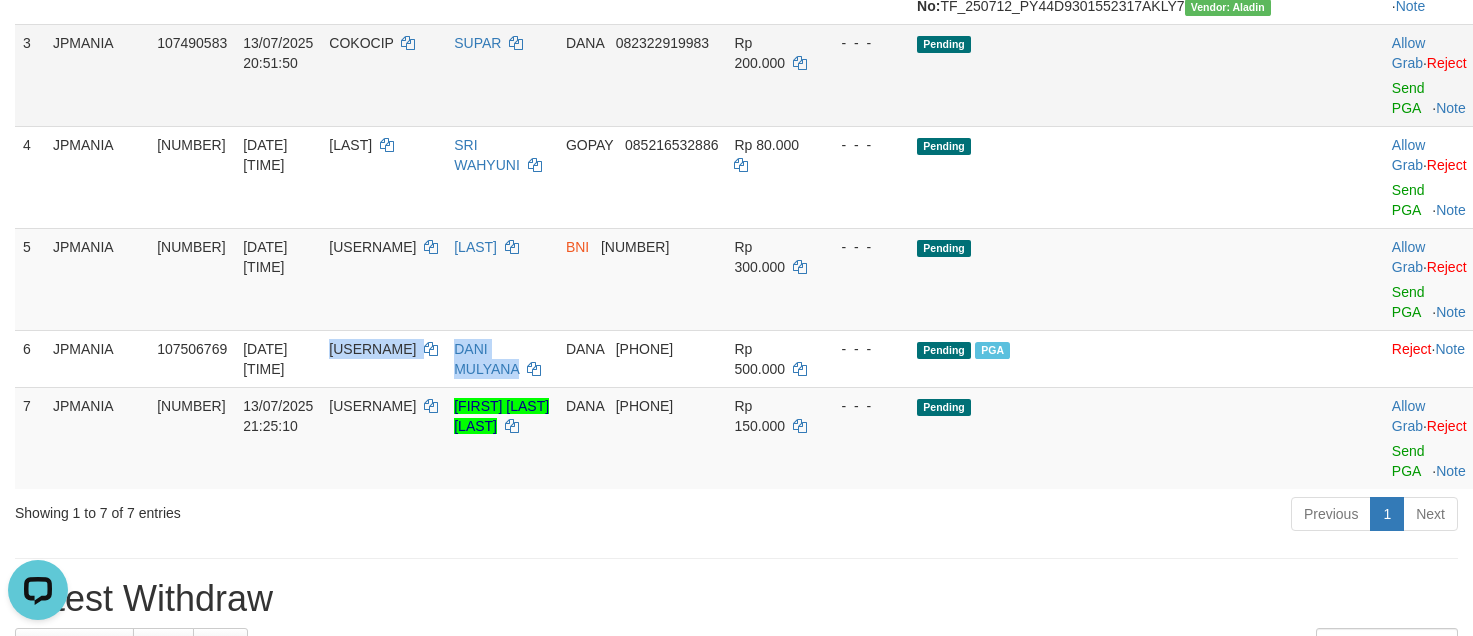 drag, startPoint x: 402, startPoint y: 384, endPoint x: 1390, endPoint y: 156, distance: 1013.9665 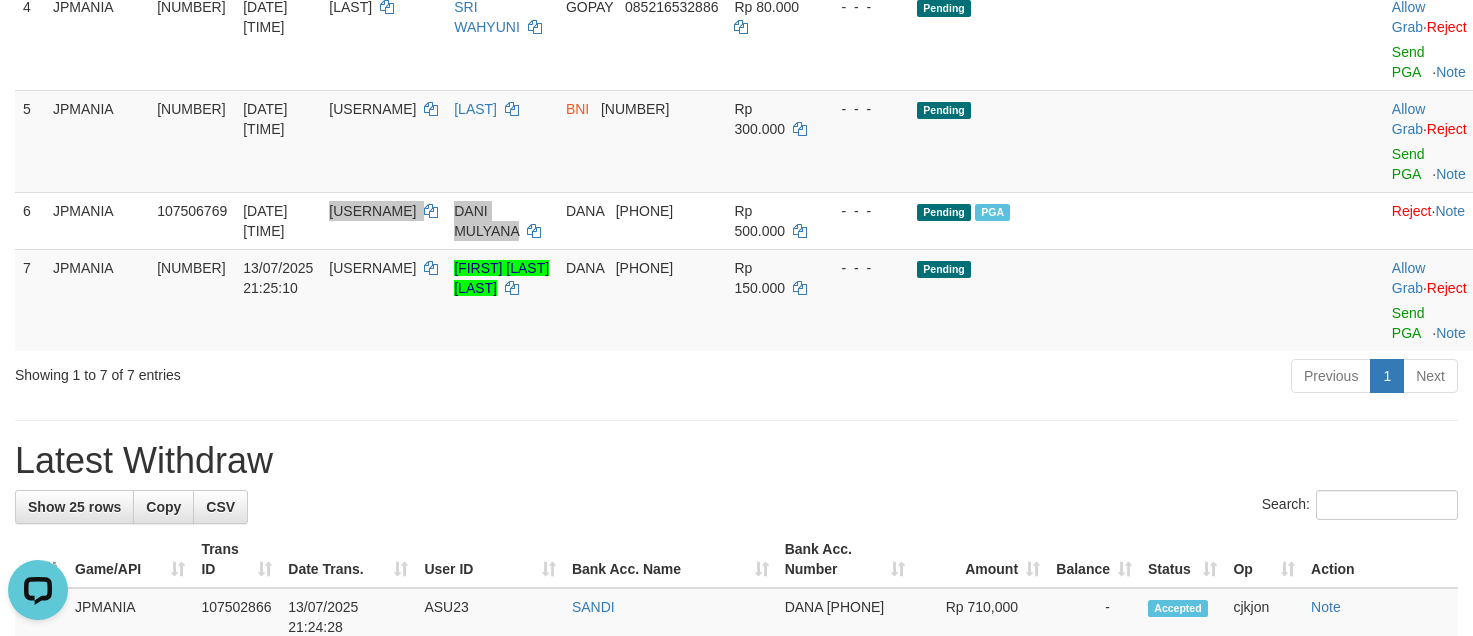 scroll, scrollTop: 915, scrollLeft: 0, axis: vertical 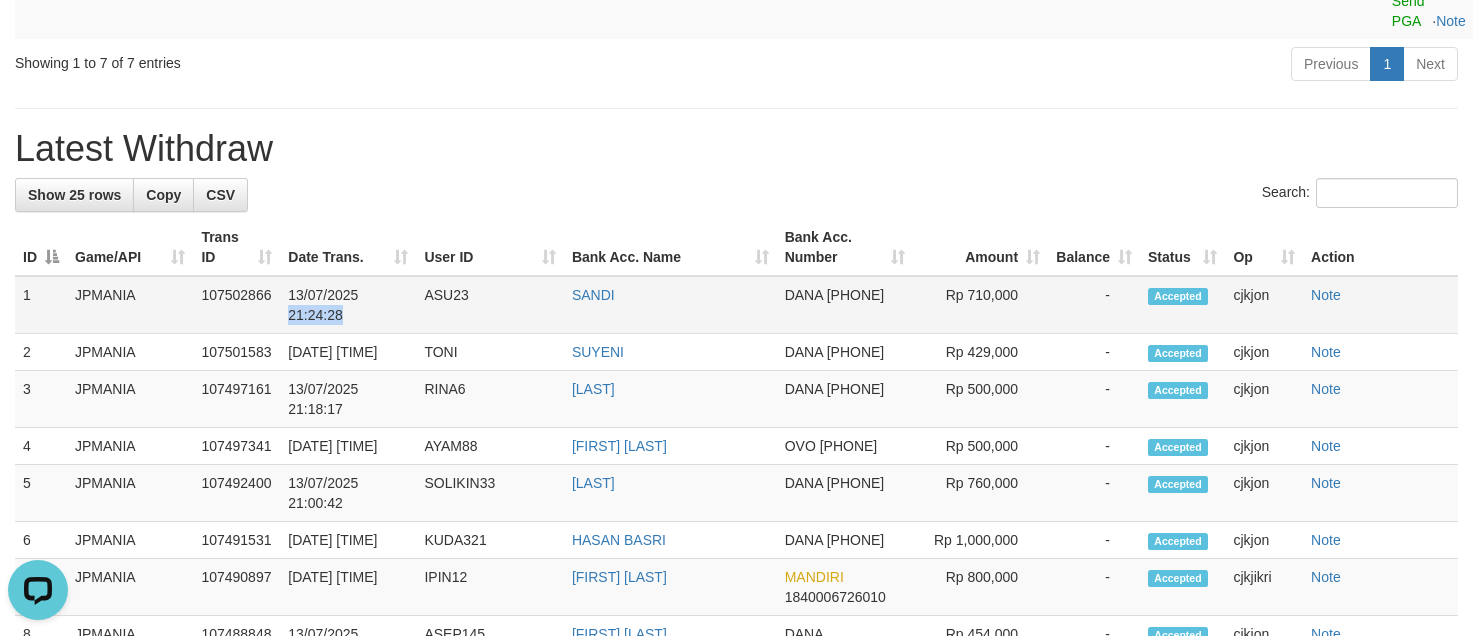 drag, startPoint x: 279, startPoint y: 367, endPoint x: 342, endPoint y: 361, distance: 63.28507 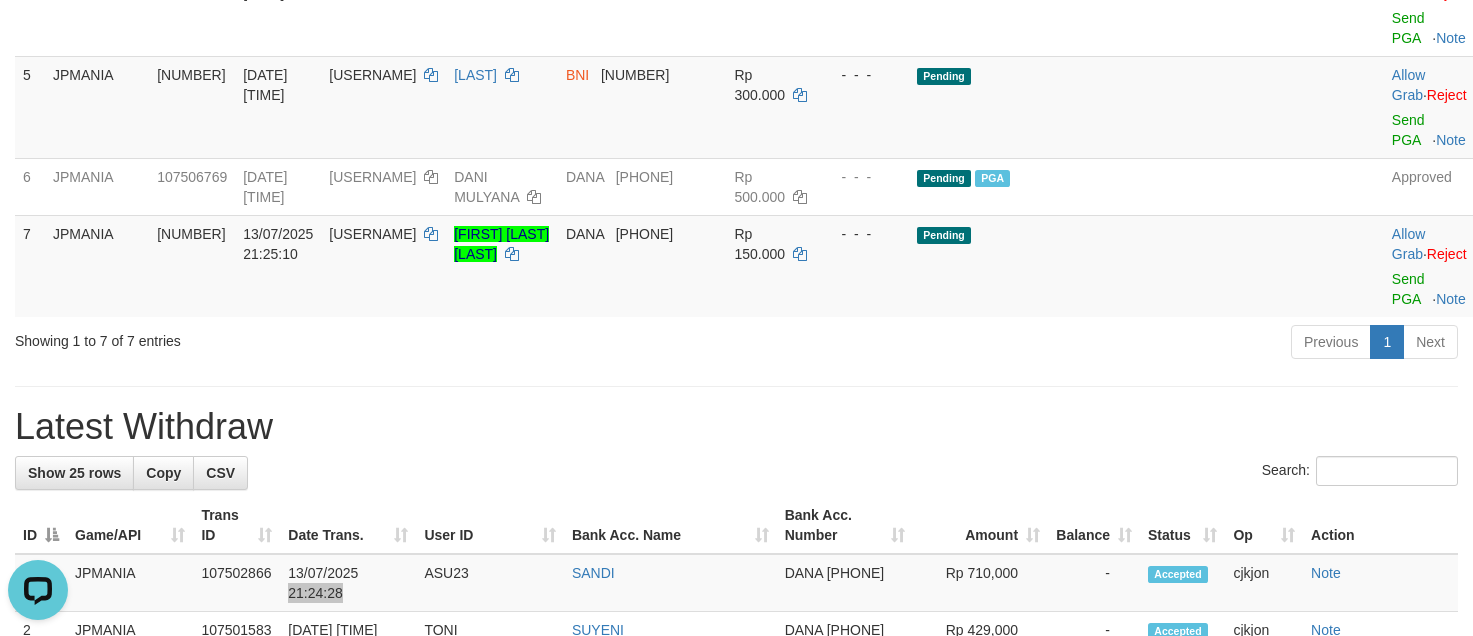scroll, scrollTop: 615, scrollLeft: 0, axis: vertical 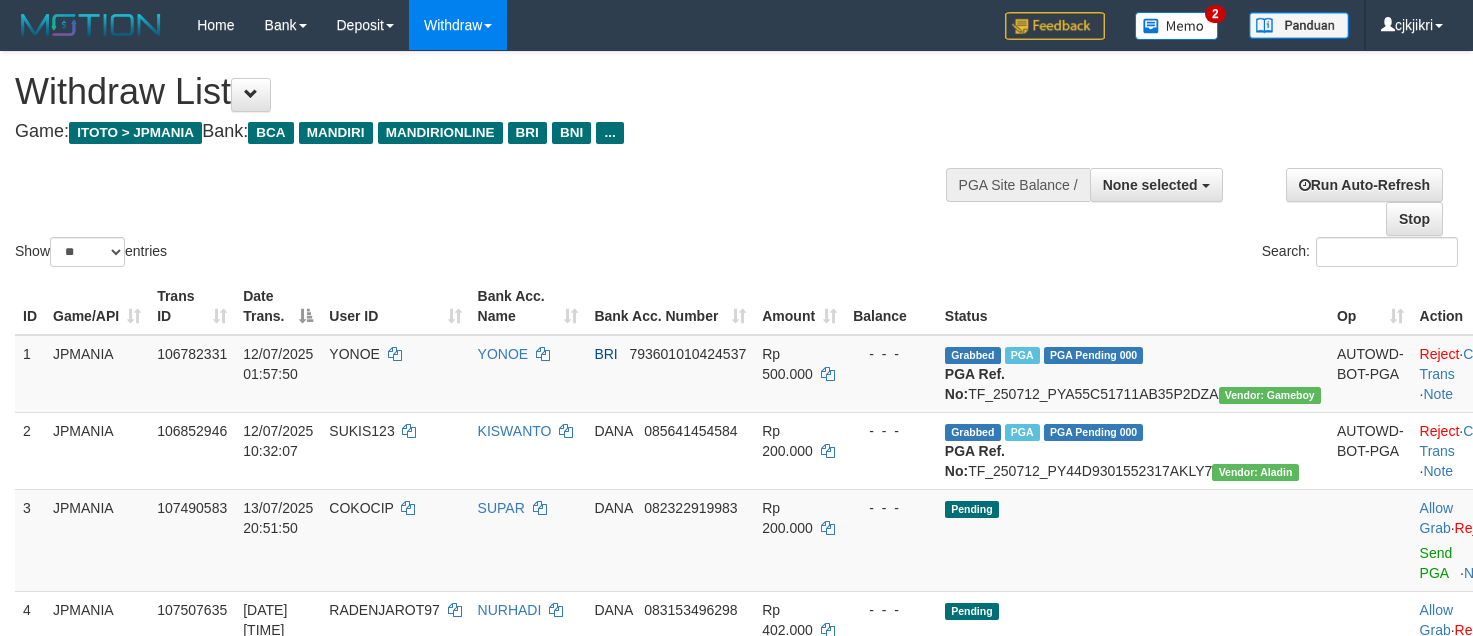 select 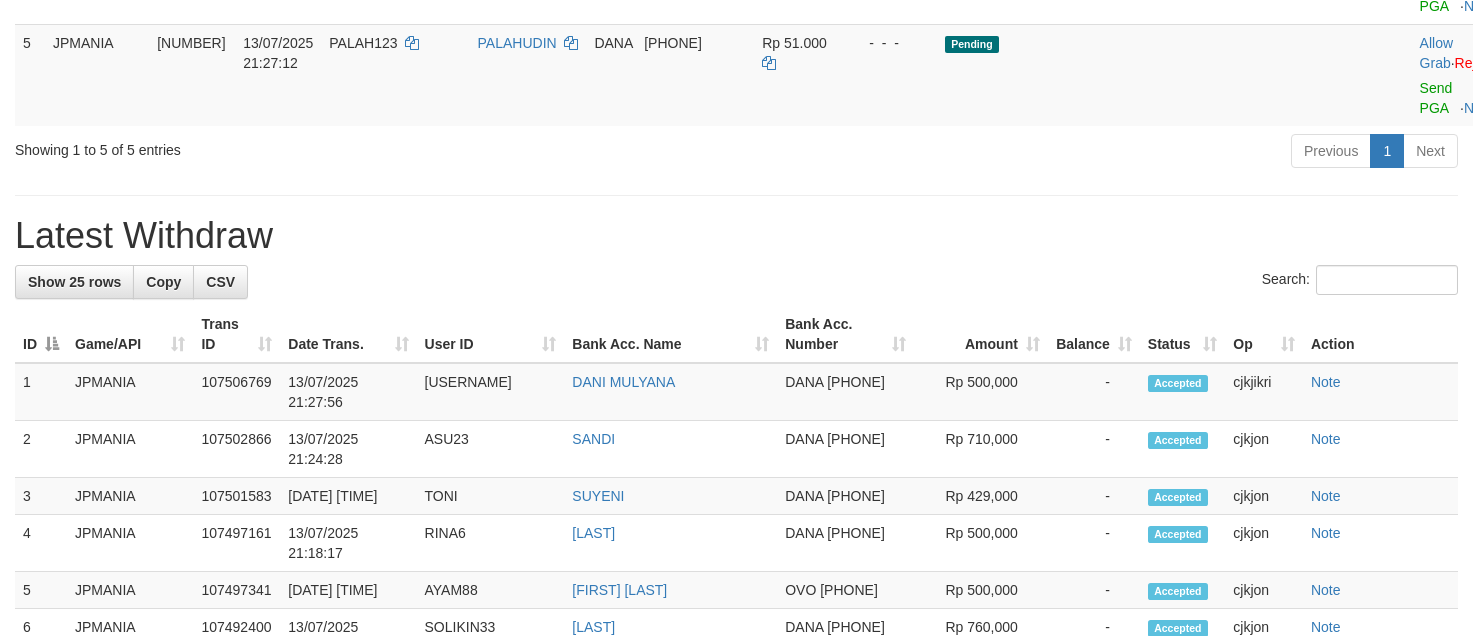 scroll, scrollTop: 615, scrollLeft: 0, axis: vertical 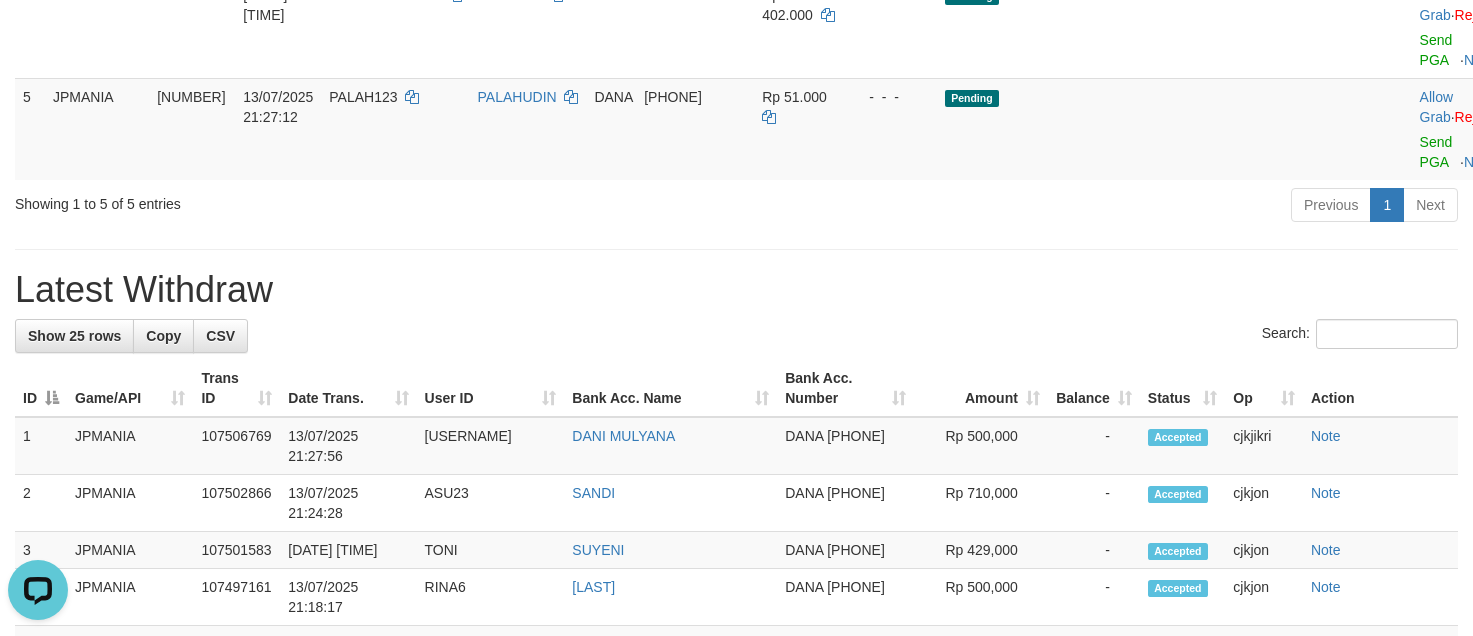 click on "Previous 1 Next" at bounding box center (1043, 207) 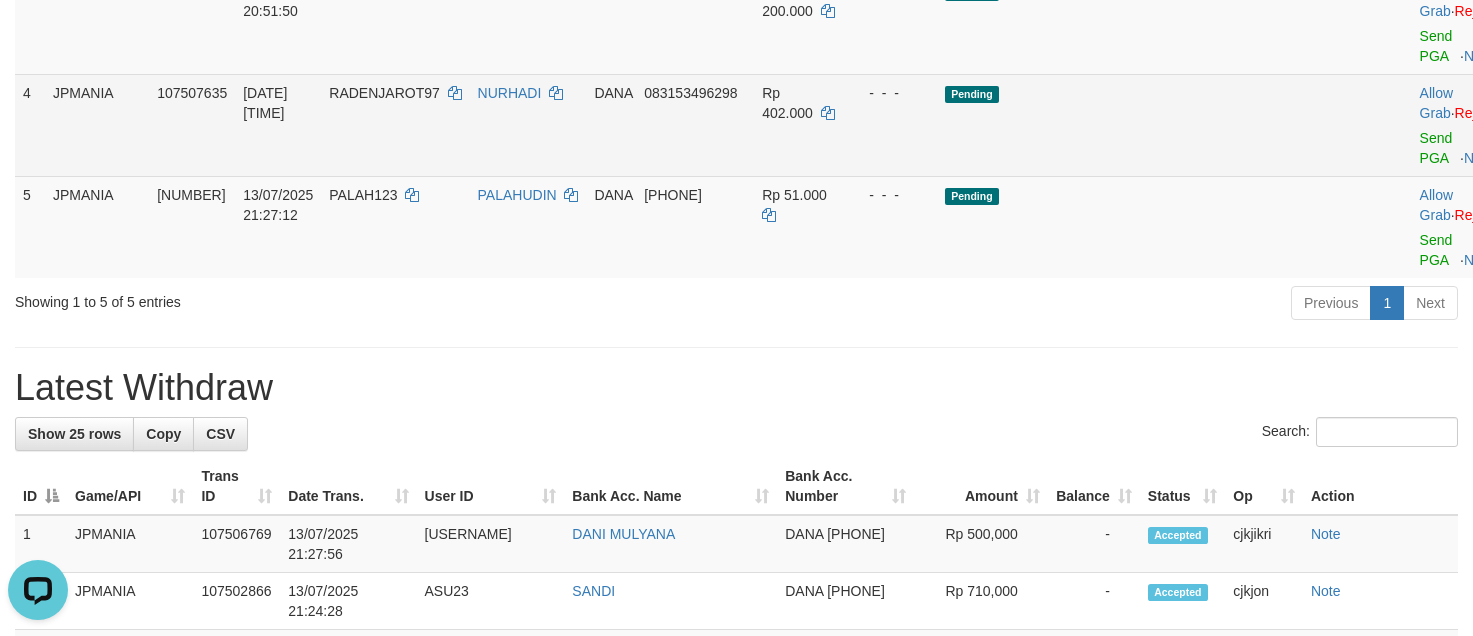 scroll, scrollTop: 465, scrollLeft: 0, axis: vertical 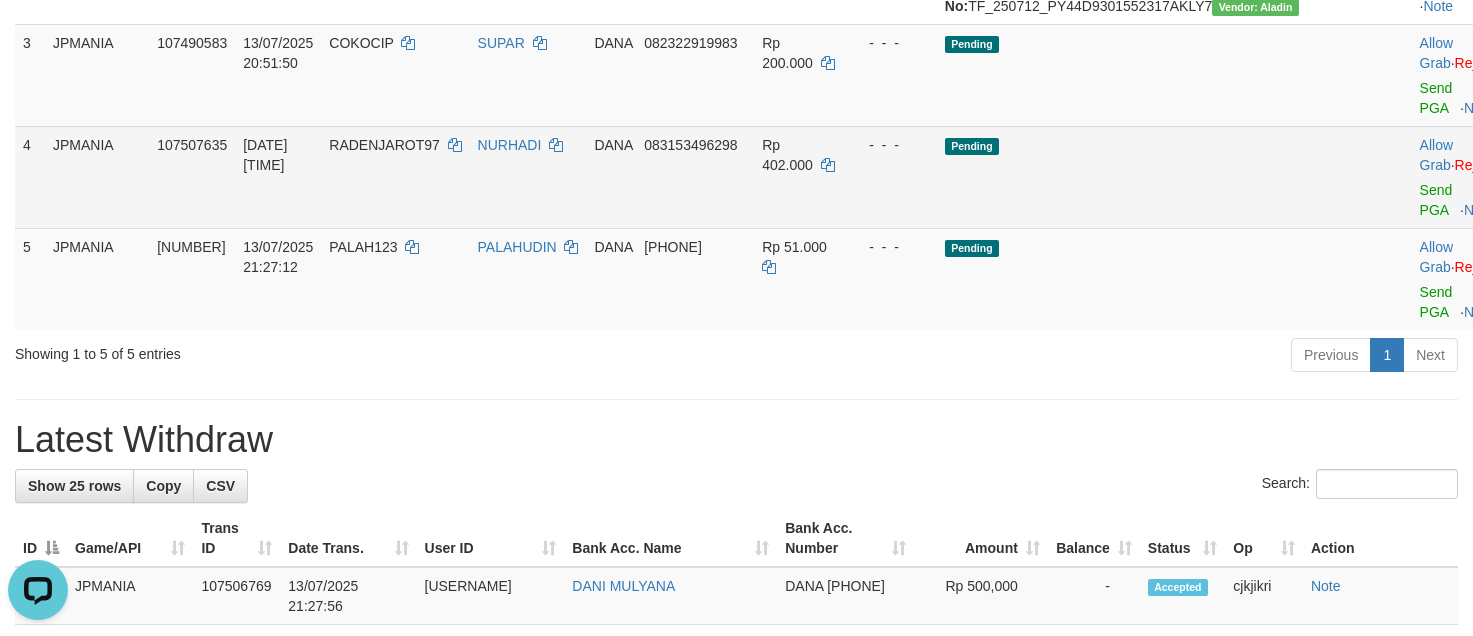 click on "RADENJAROT97" at bounding box center (384, 145) 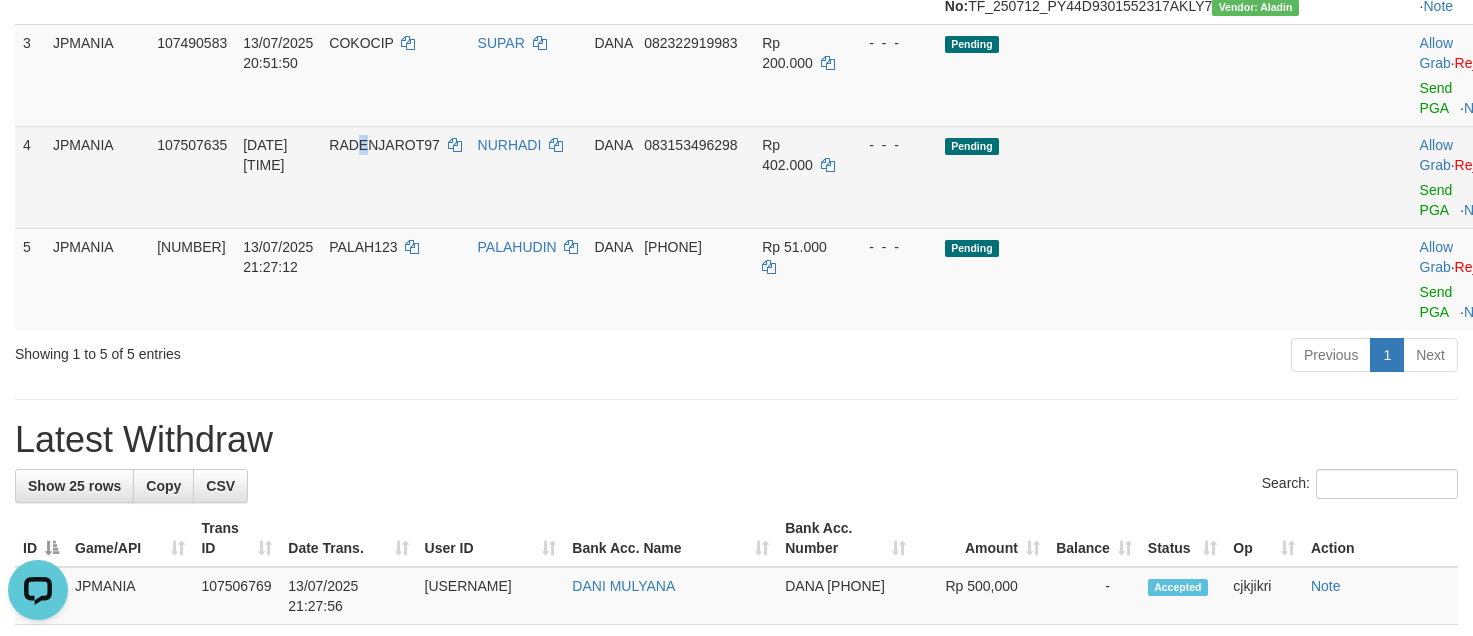 drag, startPoint x: 385, startPoint y: 192, endPoint x: 541, endPoint y: 28, distance: 226.34486 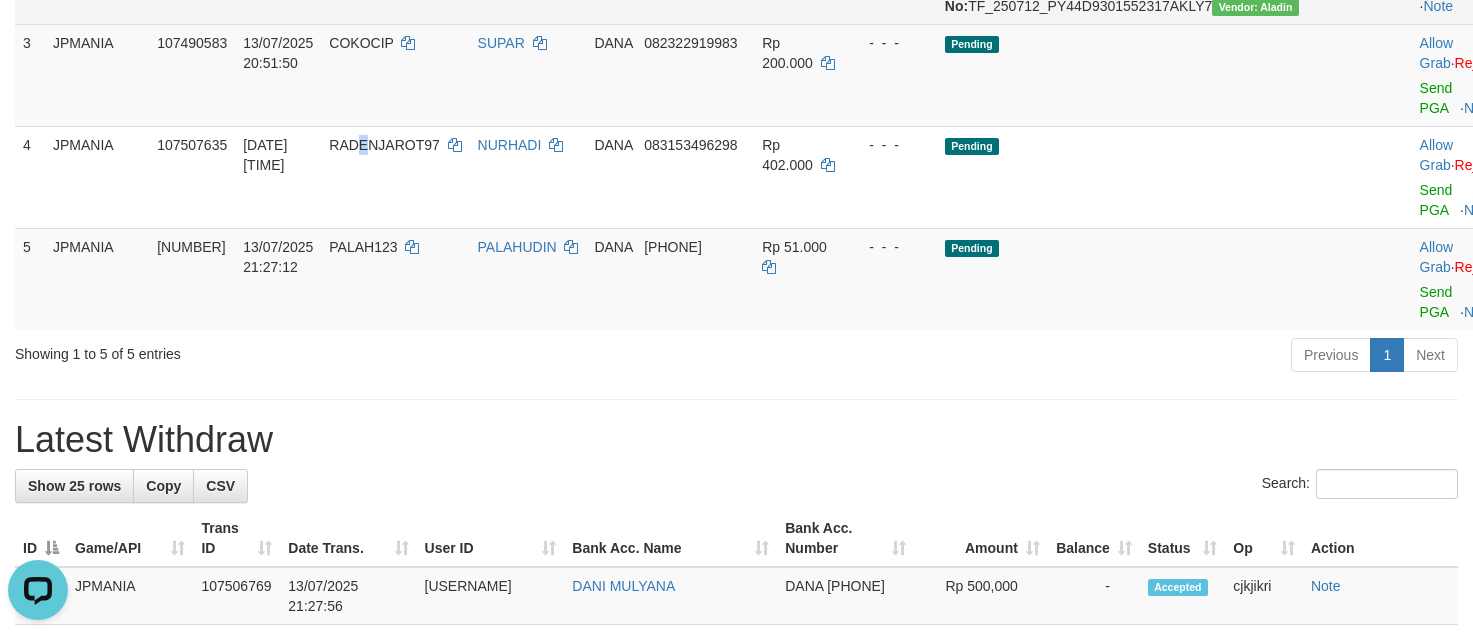 copy on "E" 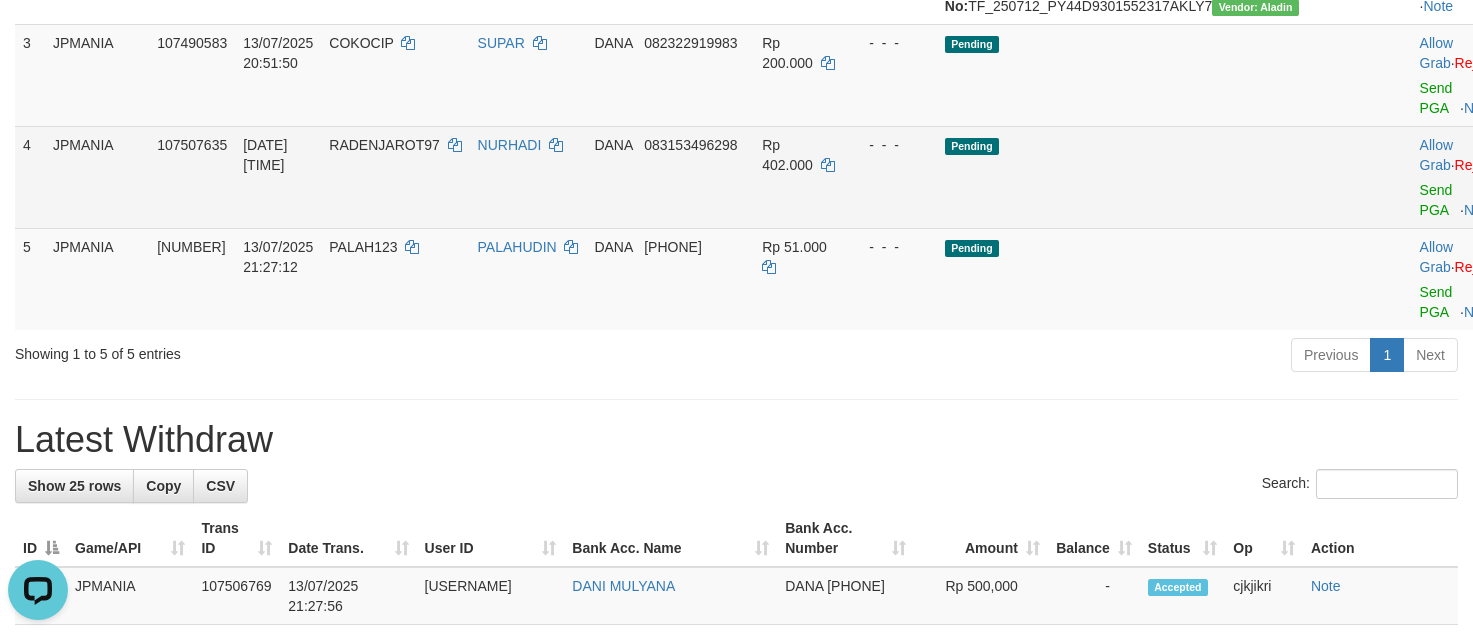 click on "RADENJAROT97" at bounding box center [384, 145] 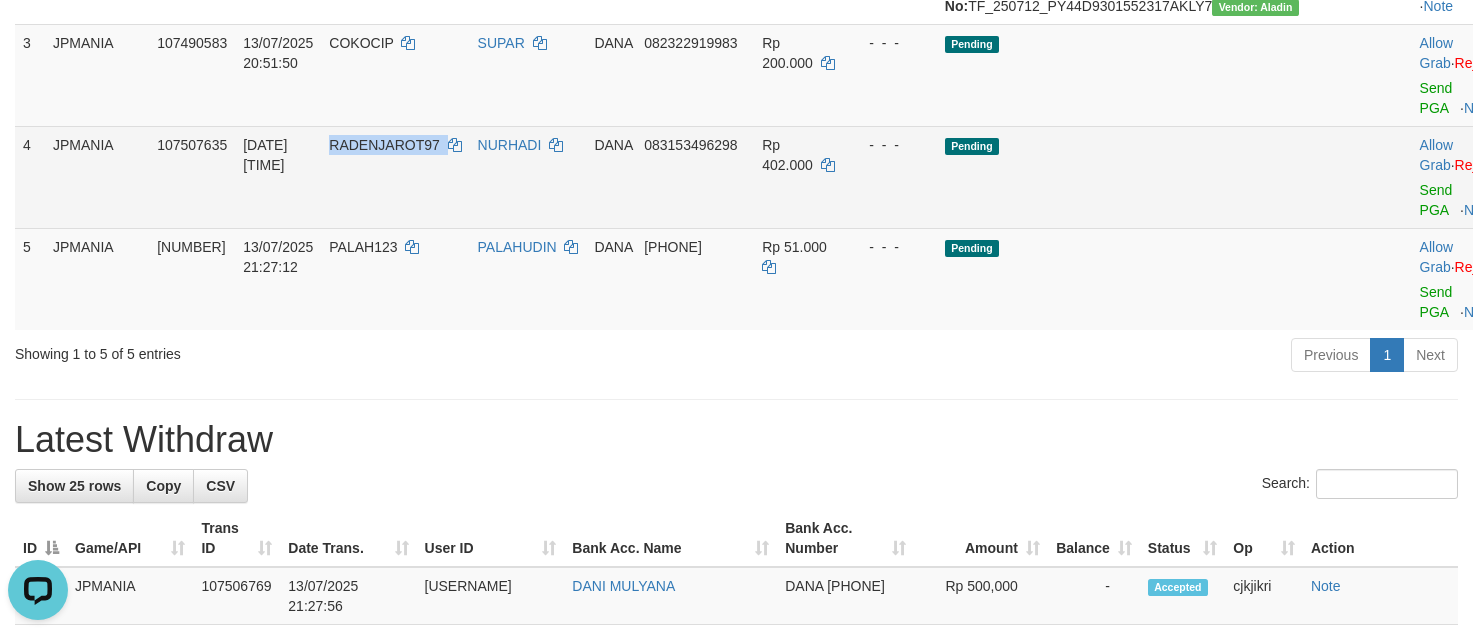 click on "RADENJAROT97" at bounding box center [384, 145] 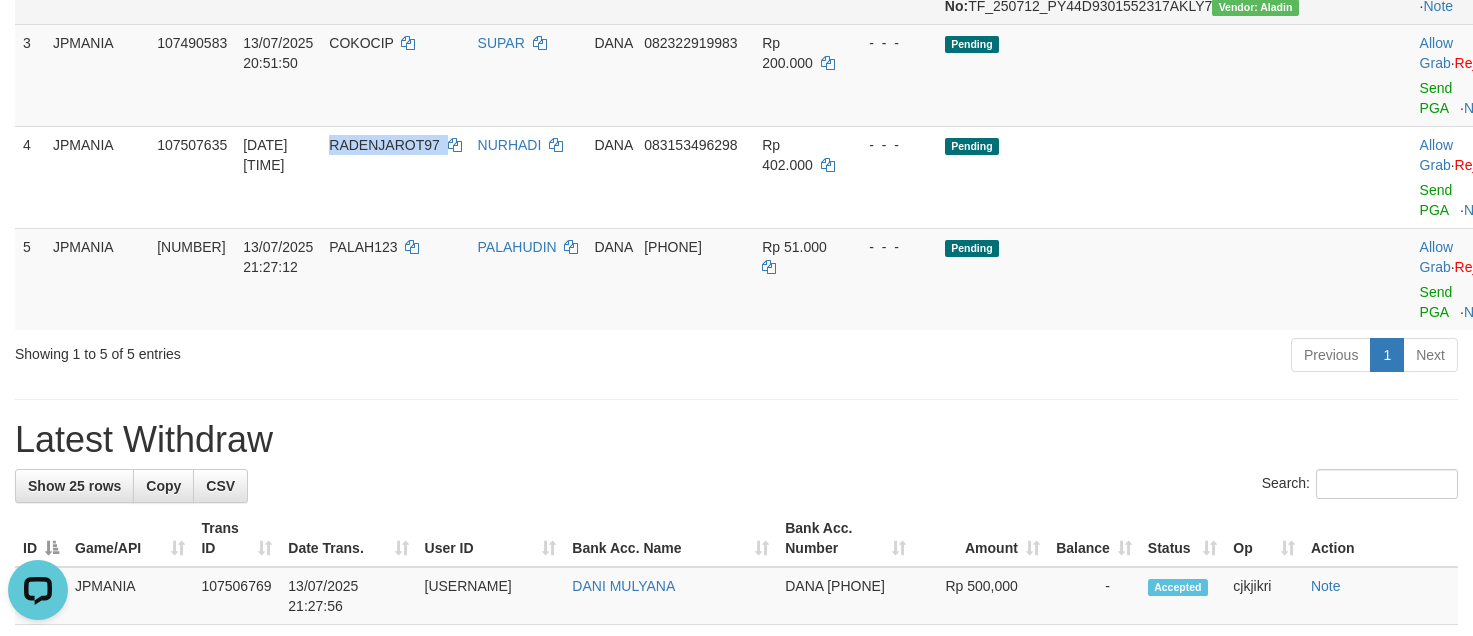 copy on "RADENJAROT97" 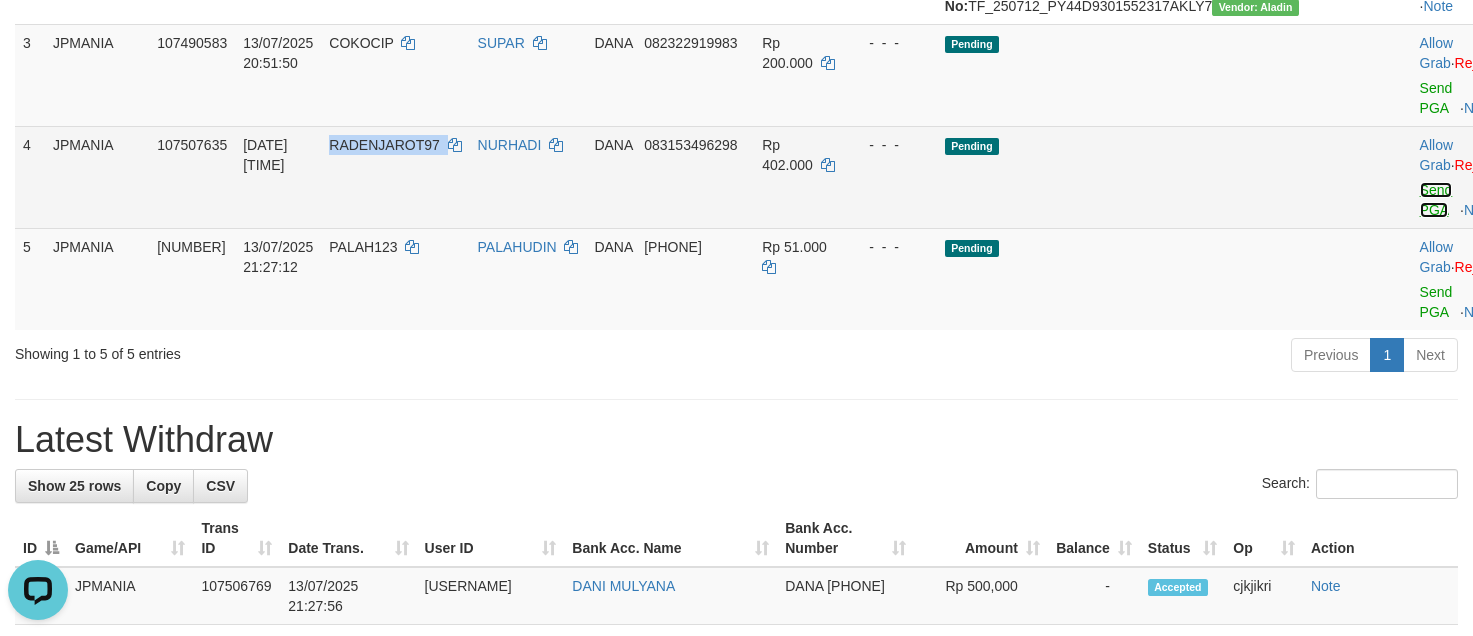 click on "Send PGA" at bounding box center [1436, 200] 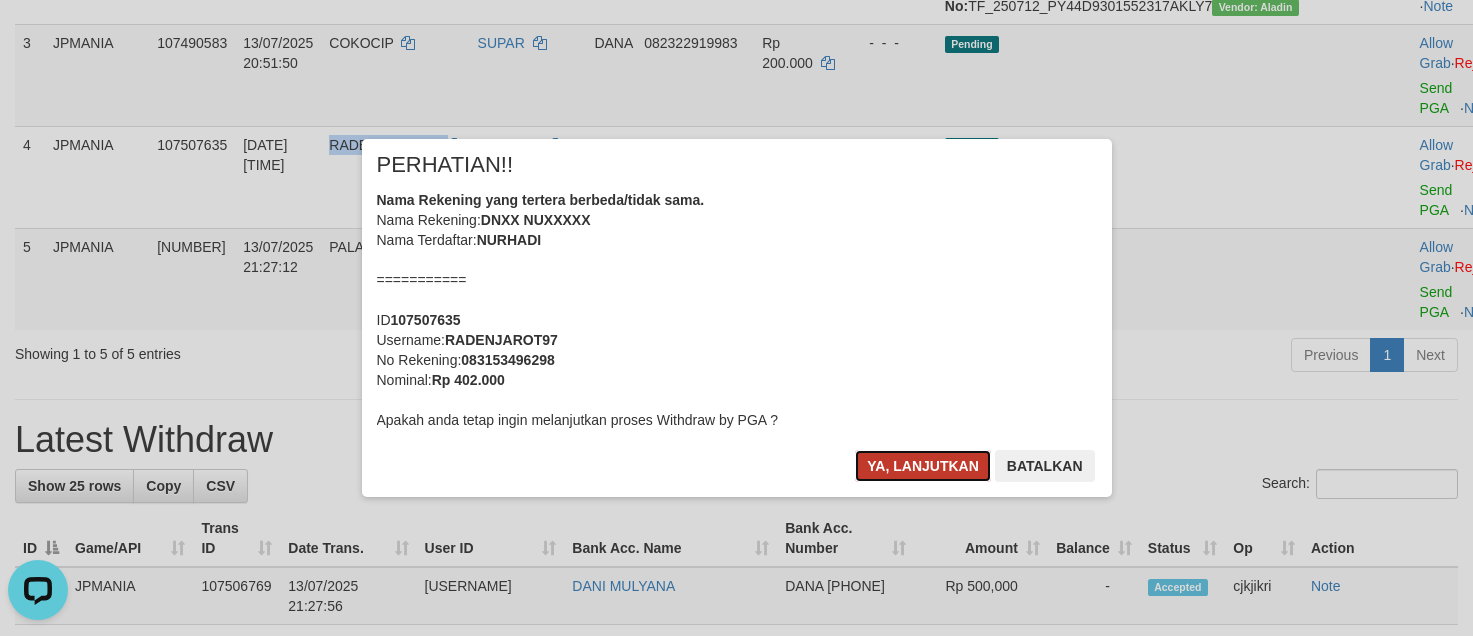 click on "Ya, lanjutkan" at bounding box center [923, 466] 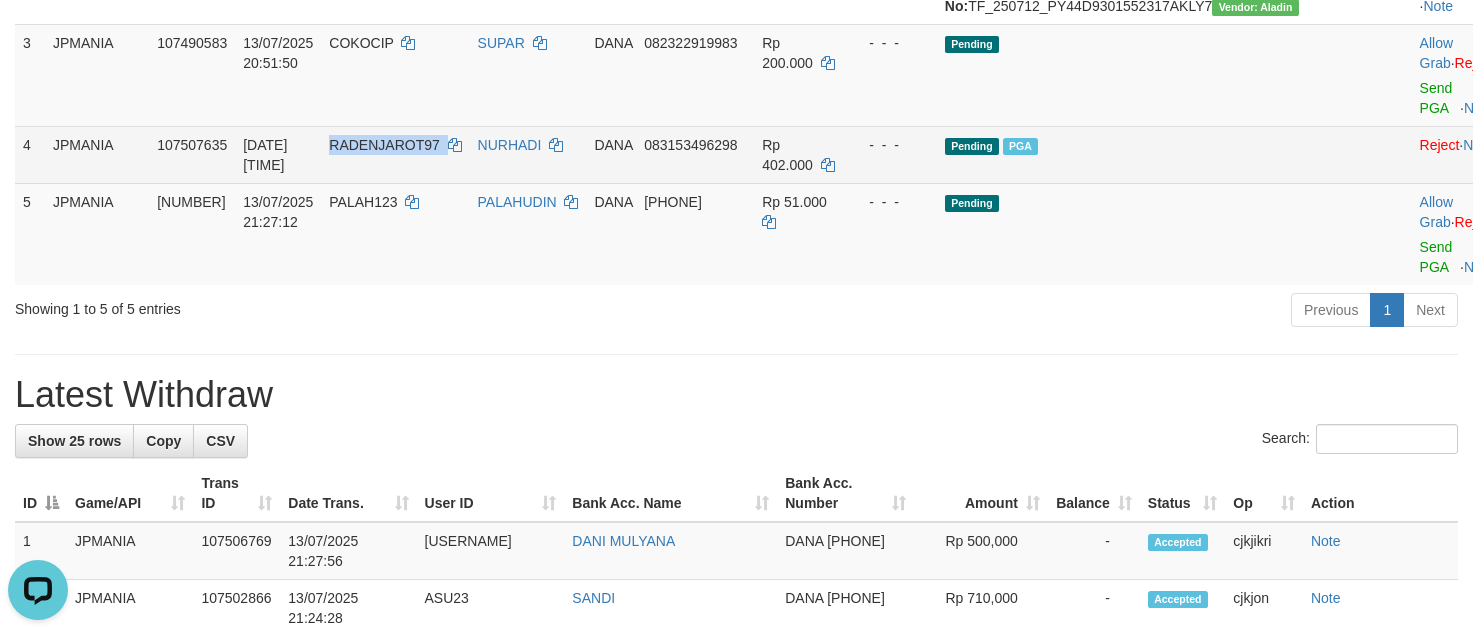 click on "RADENJAROT97" at bounding box center [395, 154] 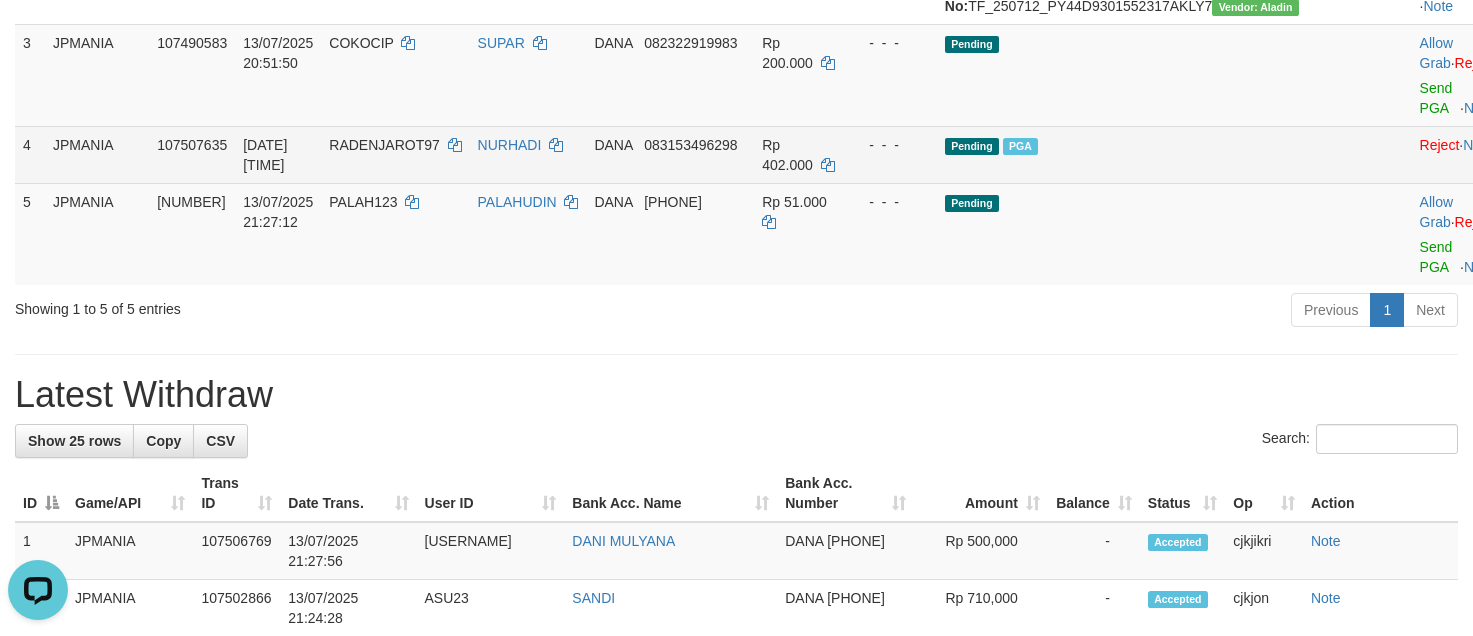click on "RADENJAROT97" at bounding box center (395, 154) 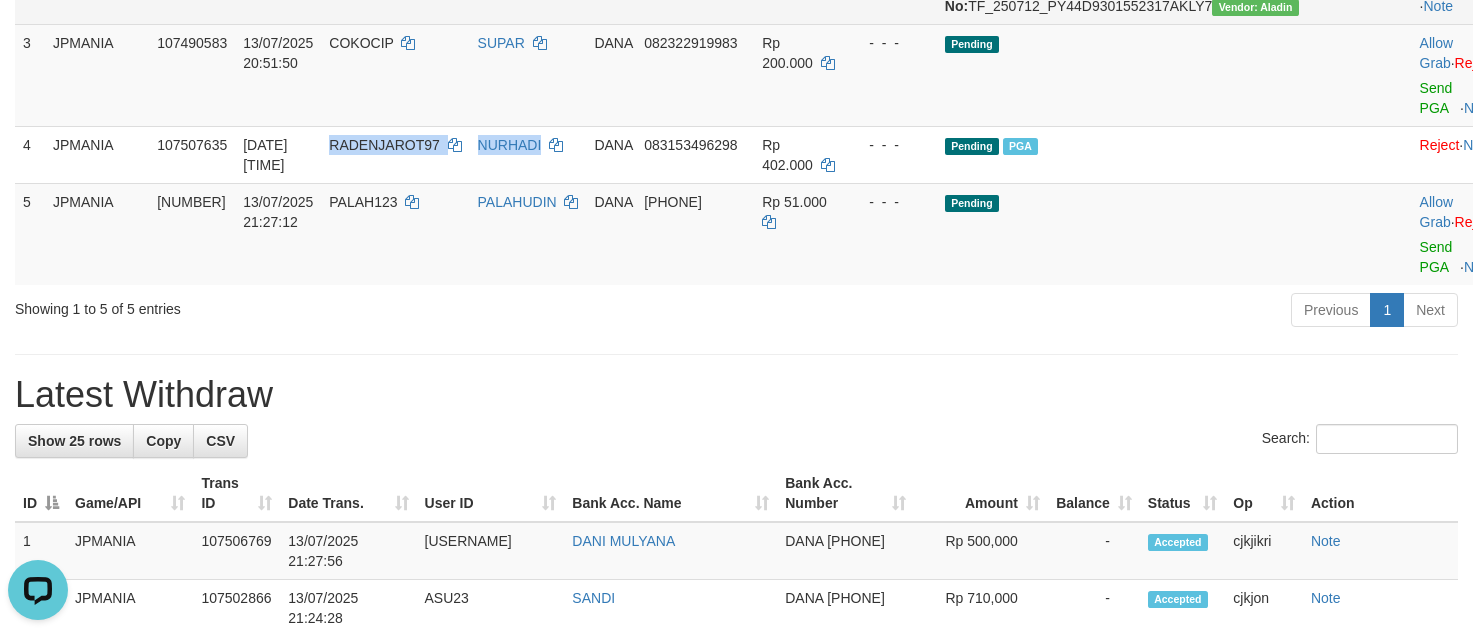 drag, startPoint x: 418, startPoint y: 195, endPoint x: 1126, endPoint y: 24, distance: 728.3577 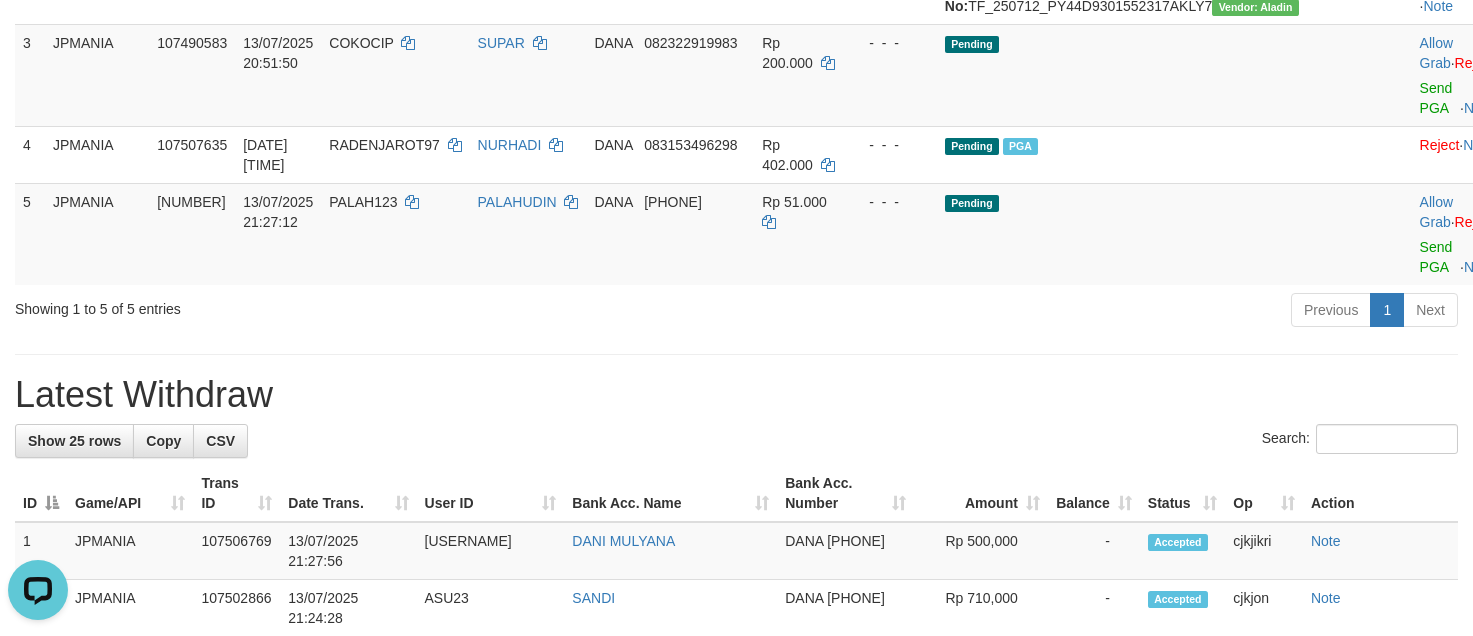 click on "Previous 1 Next" at bounding box center (1043, 312) 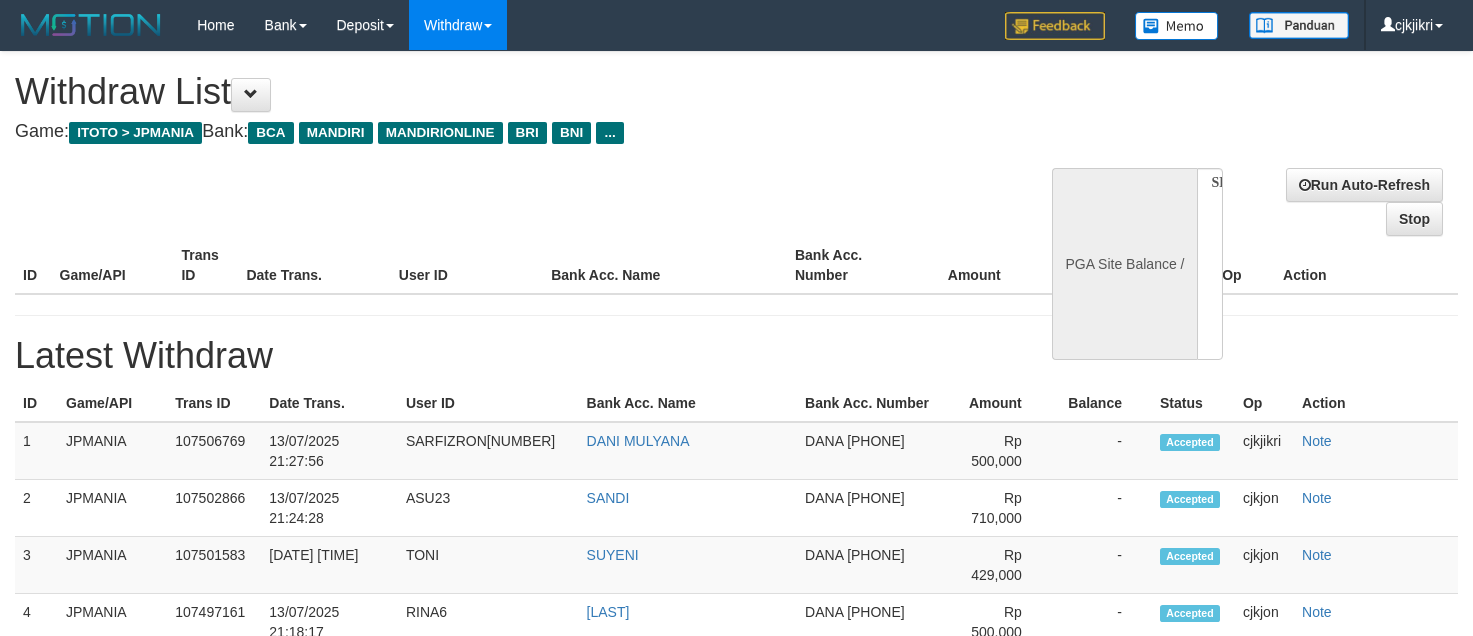 select 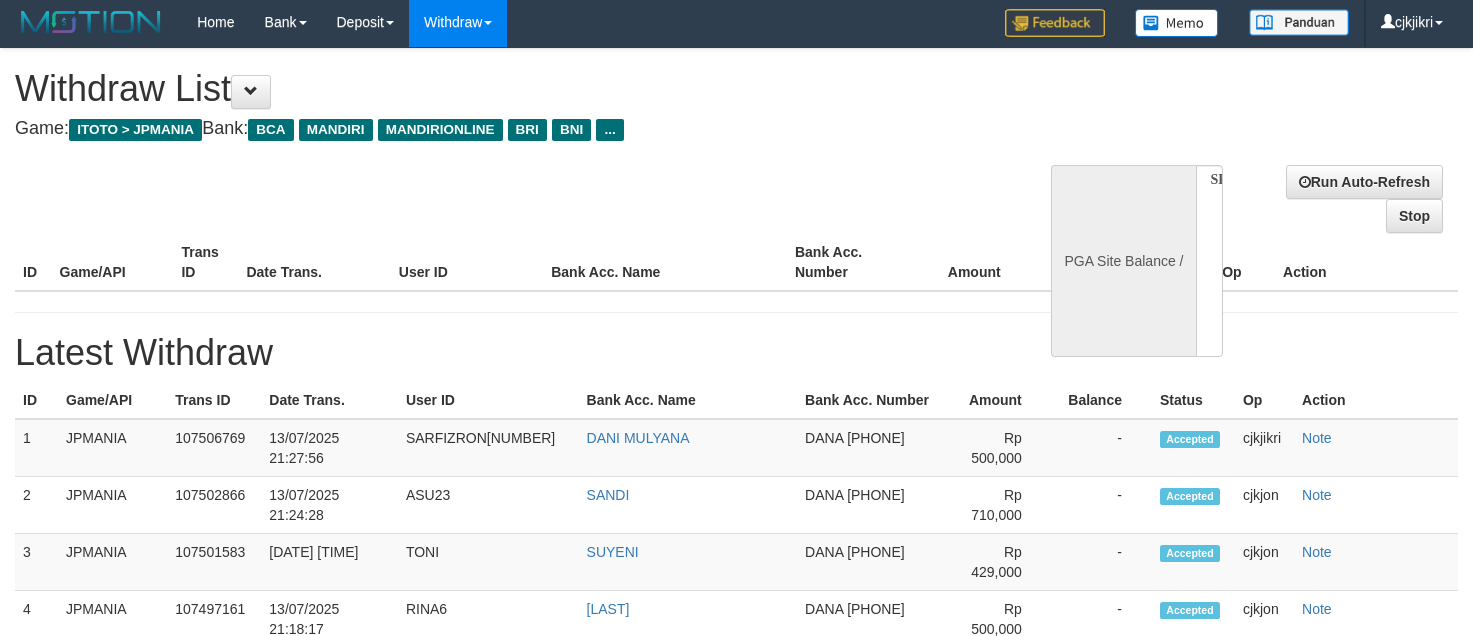 scroll, scrollTop: 0, scrollLeft: 0, axis: both 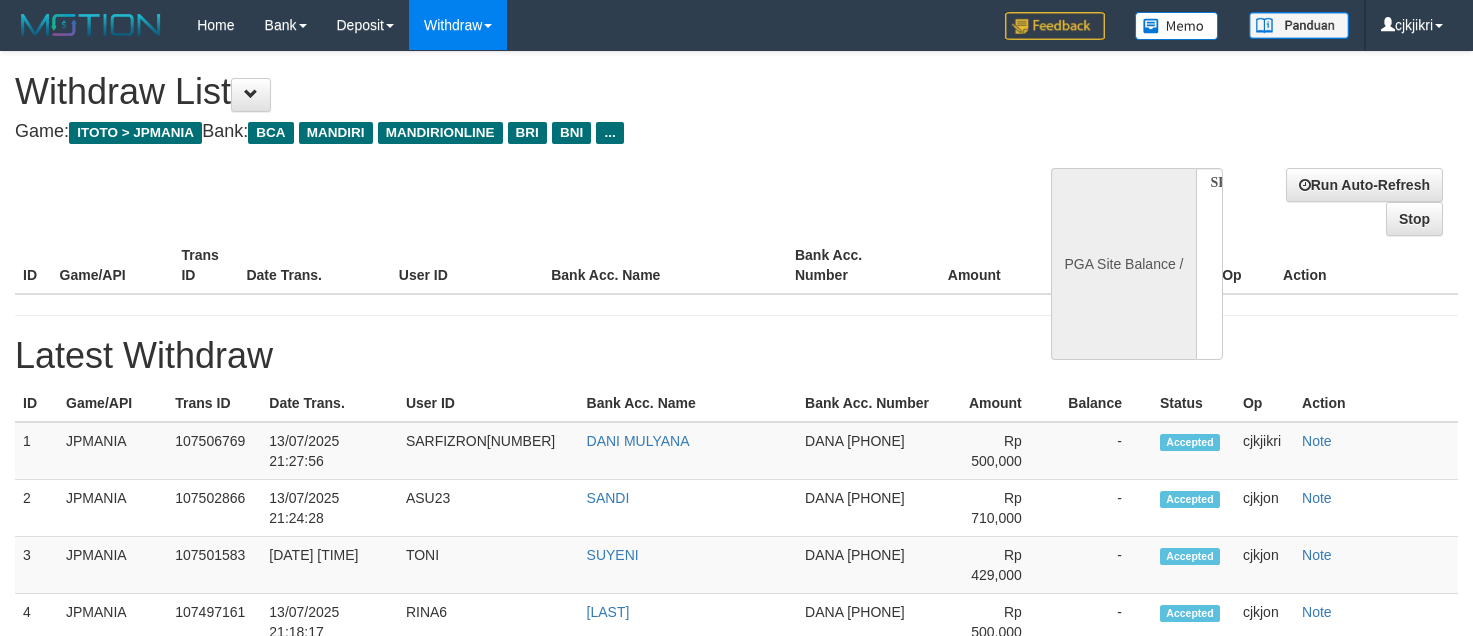 select on "**" 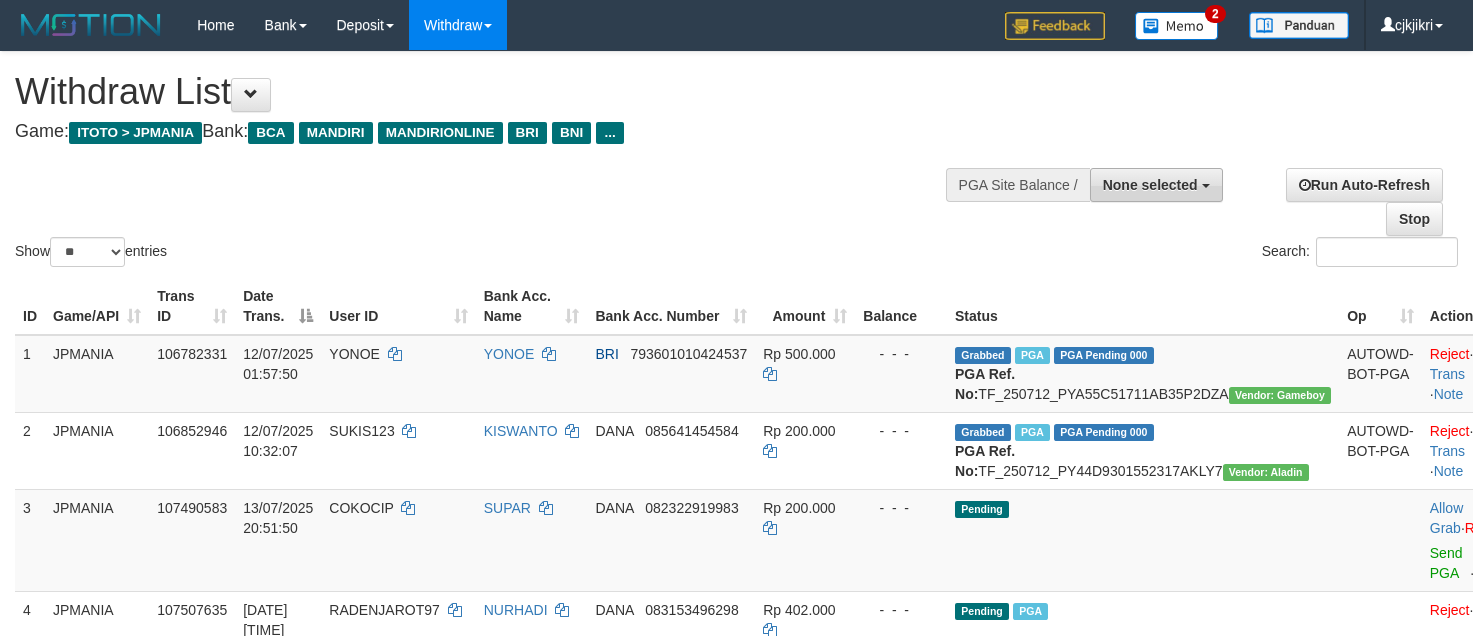 click on "None selected" at bounding box center (1150, 185) 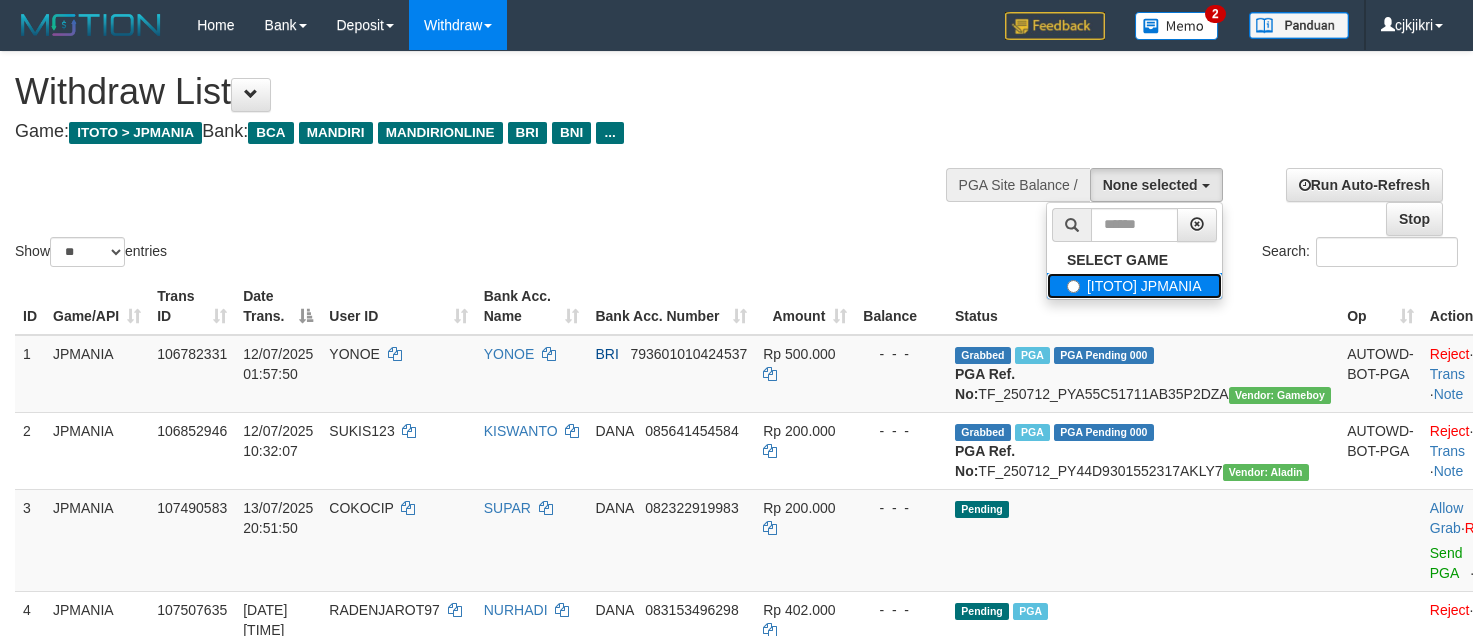 click on "[ITOTO] JPMANIA" at bounding box center (1134, 286) 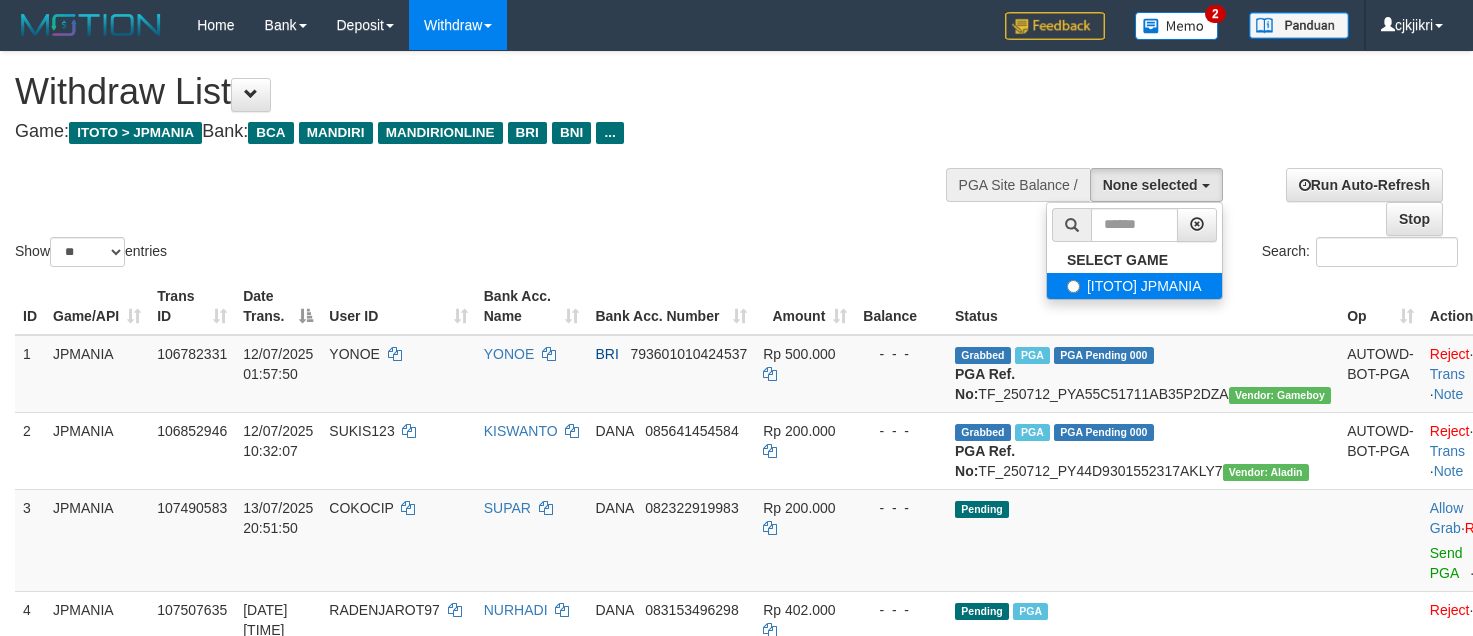 select on "****" 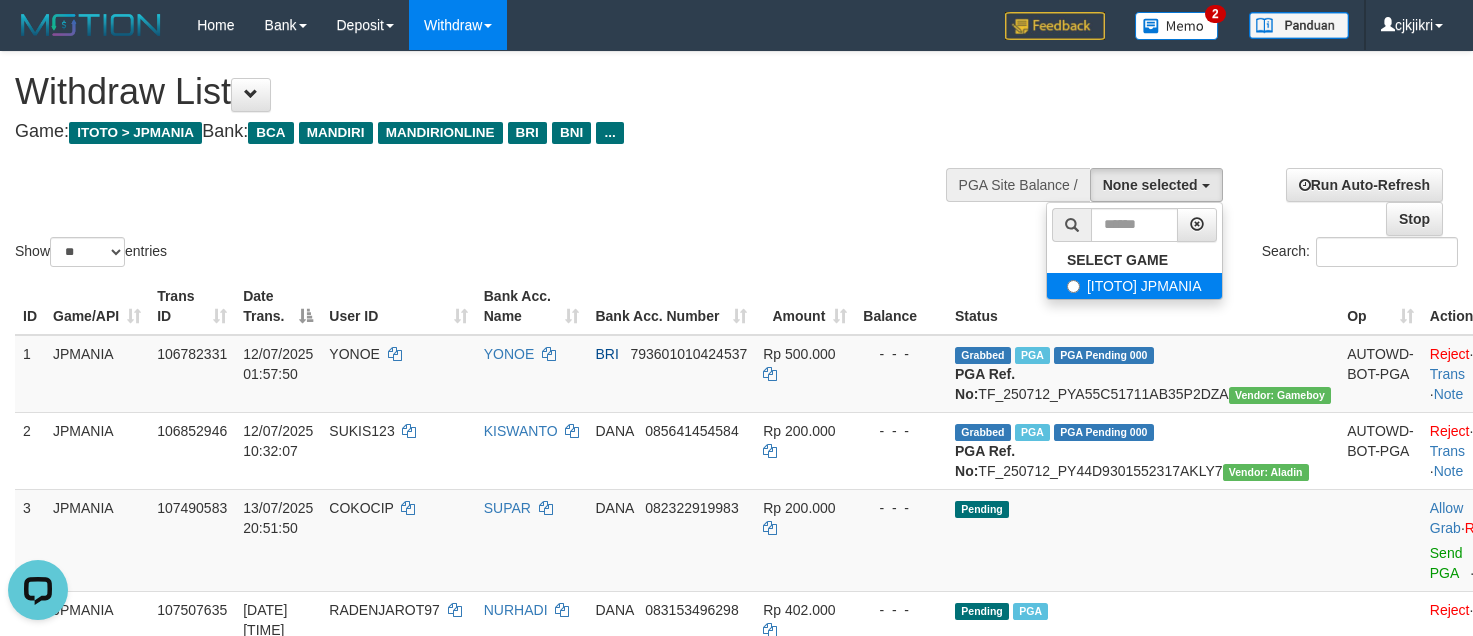 scroll, scrollTop: 0, scrollLeft: 0, axis: both 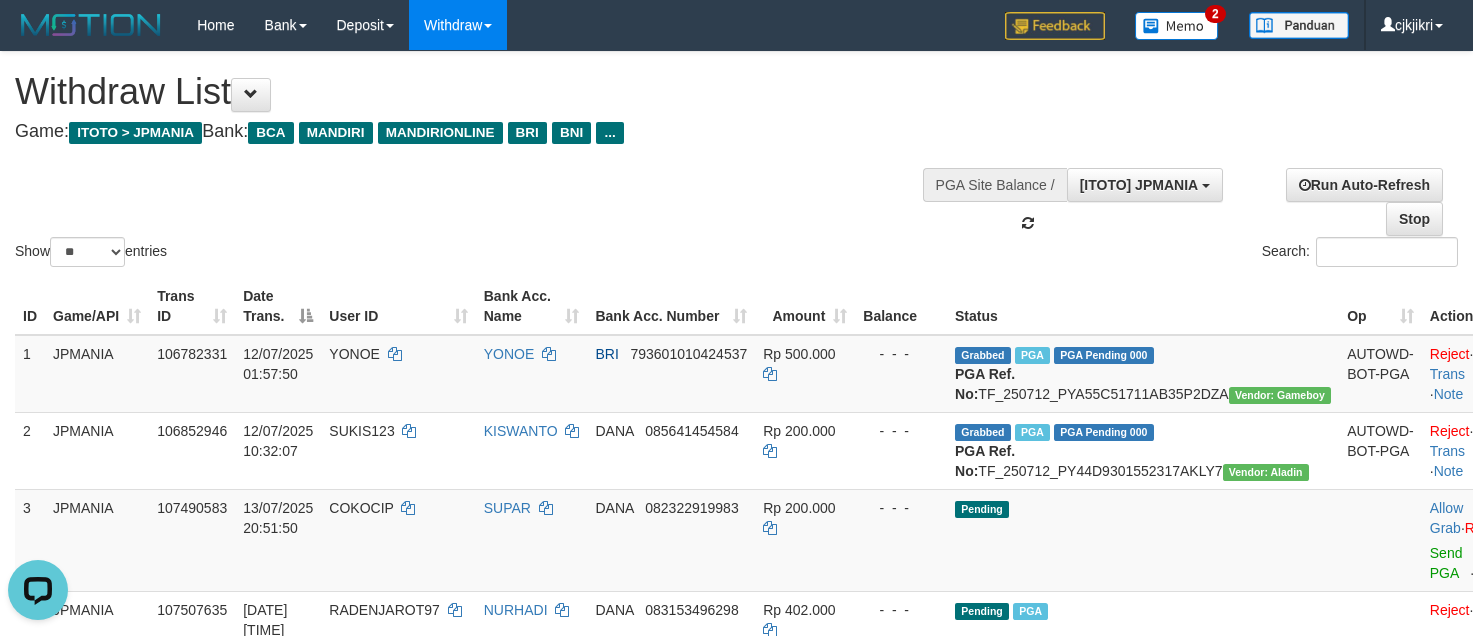 click on "Show  ** ** ** ***  entries Search:" at bounding box center (736, 161) 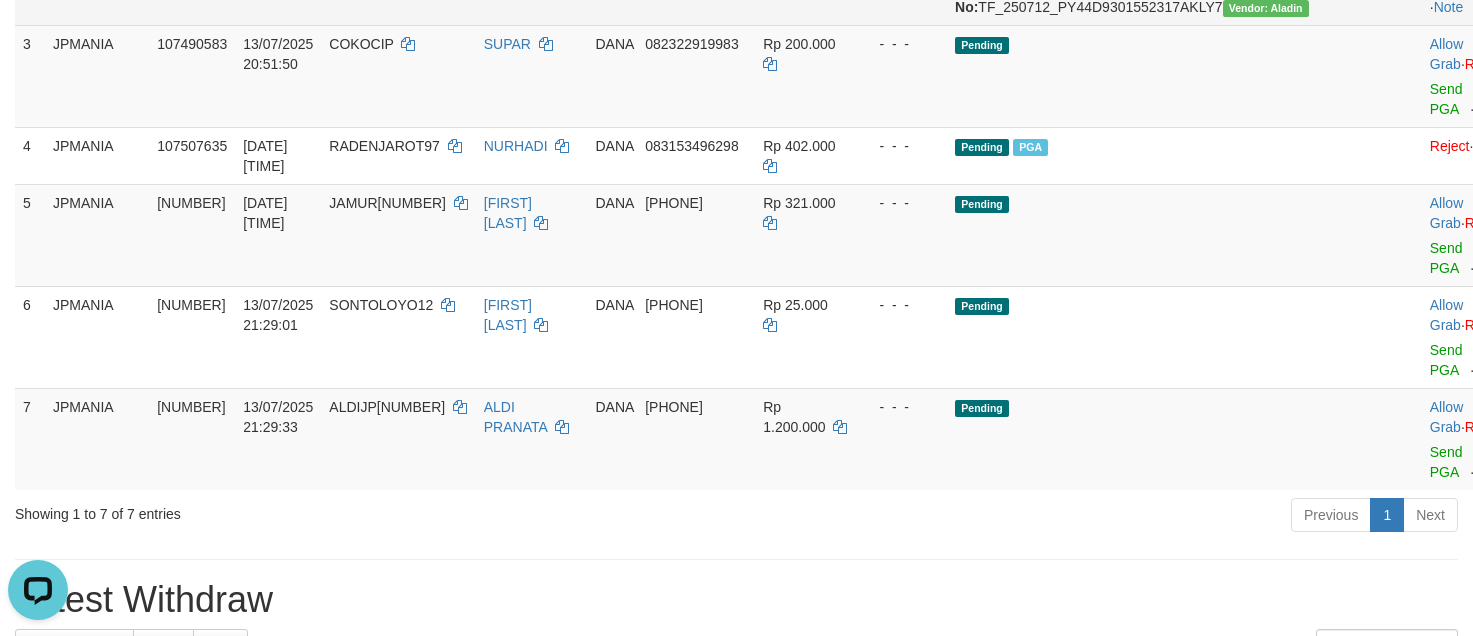 scroll, scrollTop: 900, scrollLeft: 0, axis: vertical 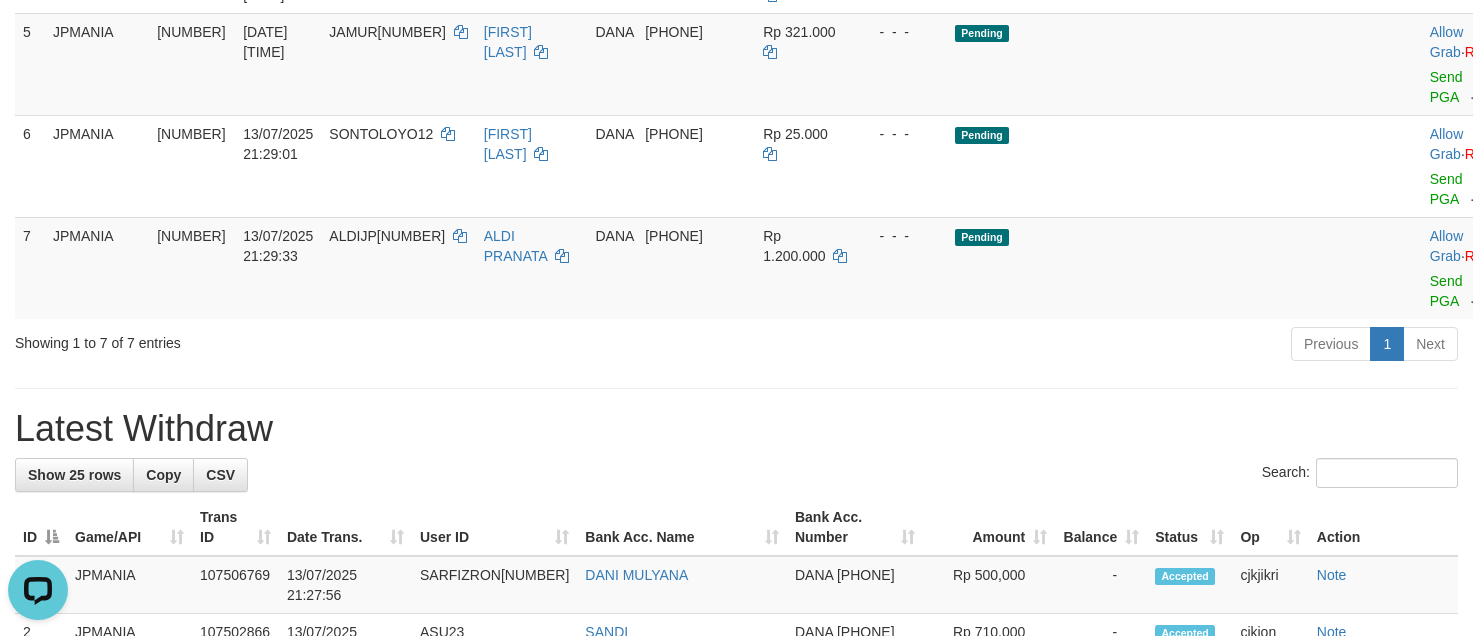 click on "Showing 1 to 7 of 7 entries Previous 1 Next" at bounding box center (736, 346) 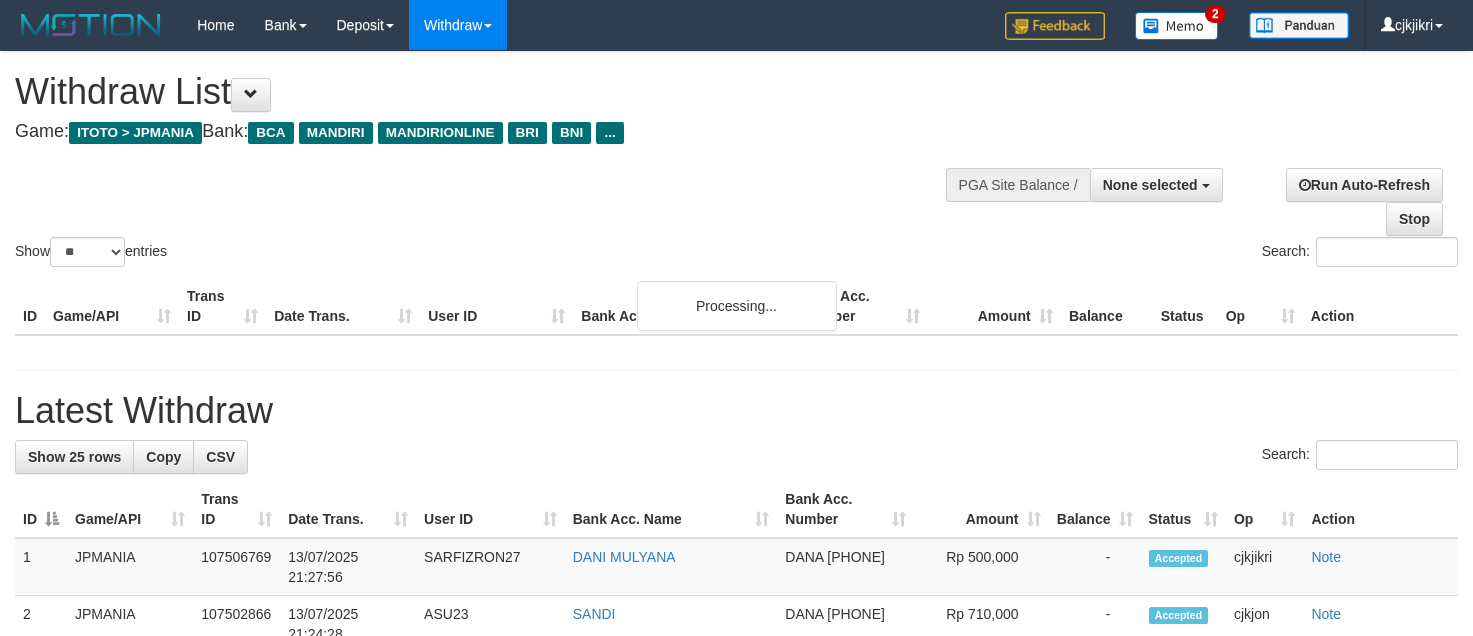 select 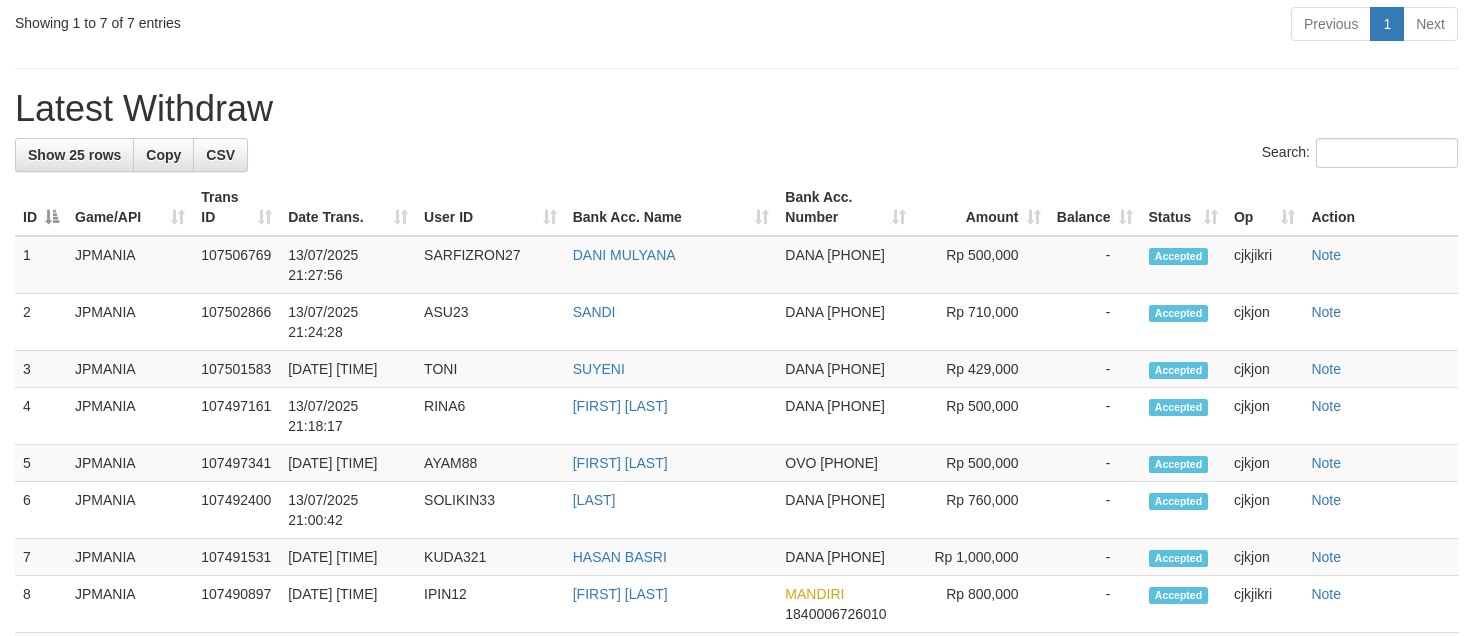 scroll, scrollTop: 900, scrollLeft: 0, axis: vertical 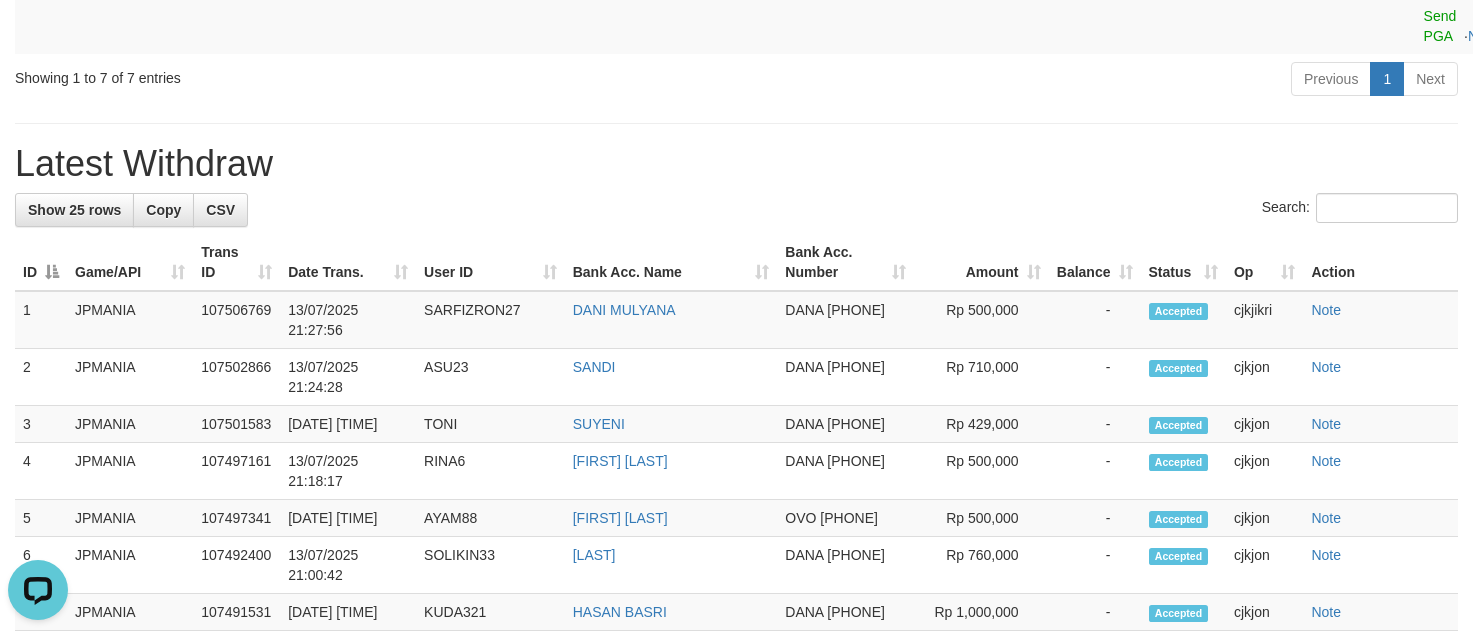 click on "**********" at bounding box center [736, 451] 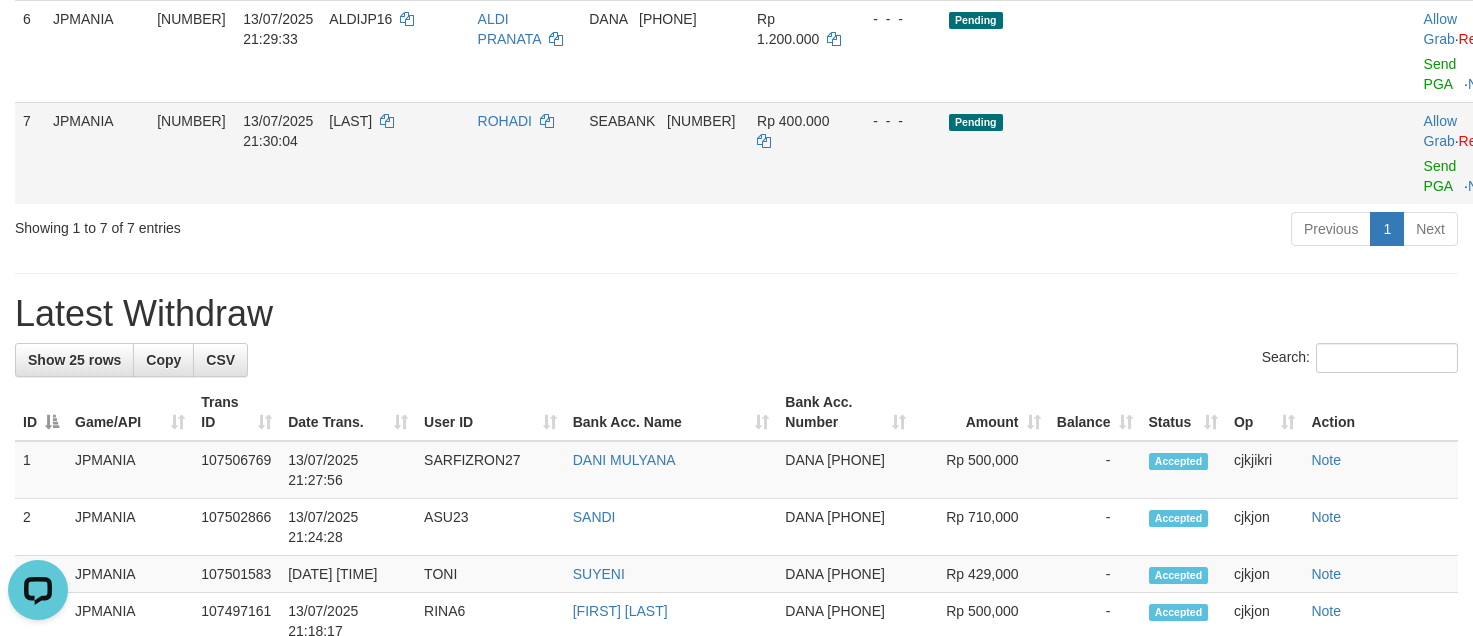 click on "HADAY" at bounding box center [350, 121] 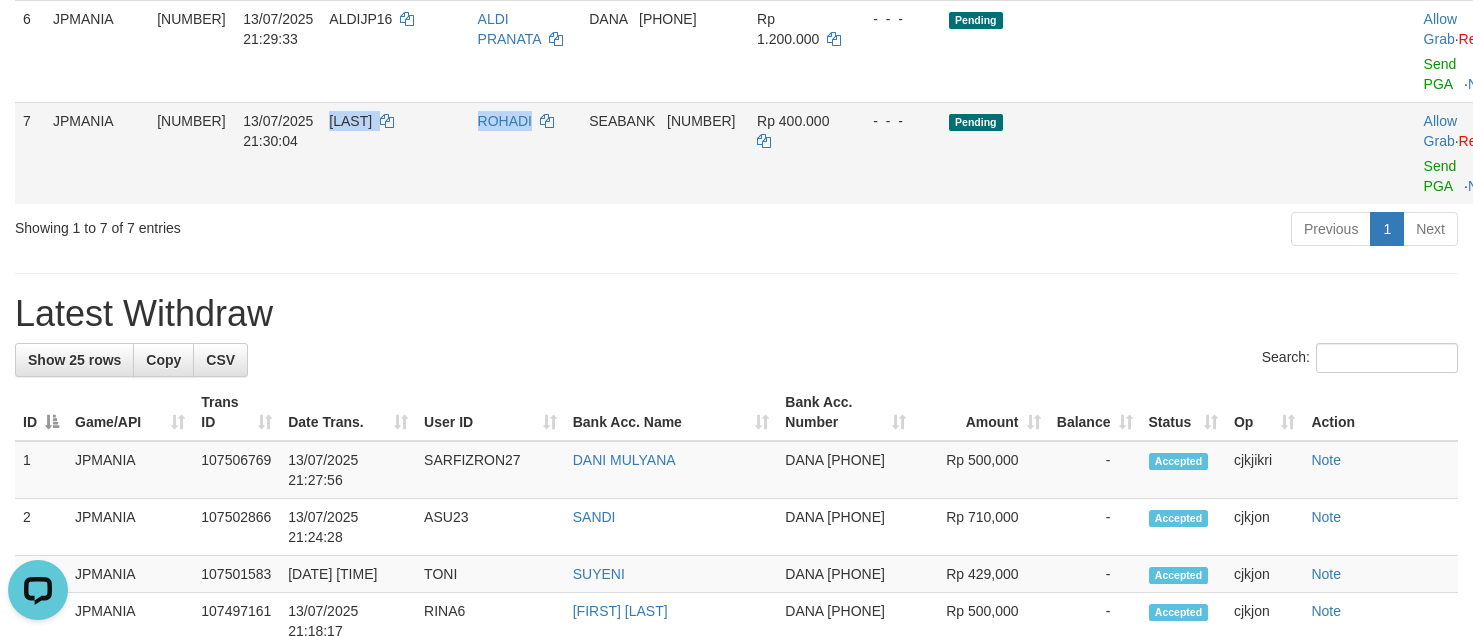 drag, startPoint x: 349, startPoint y: 171, endPoint x: 541, endPoint y: 177, distance: 192.09373 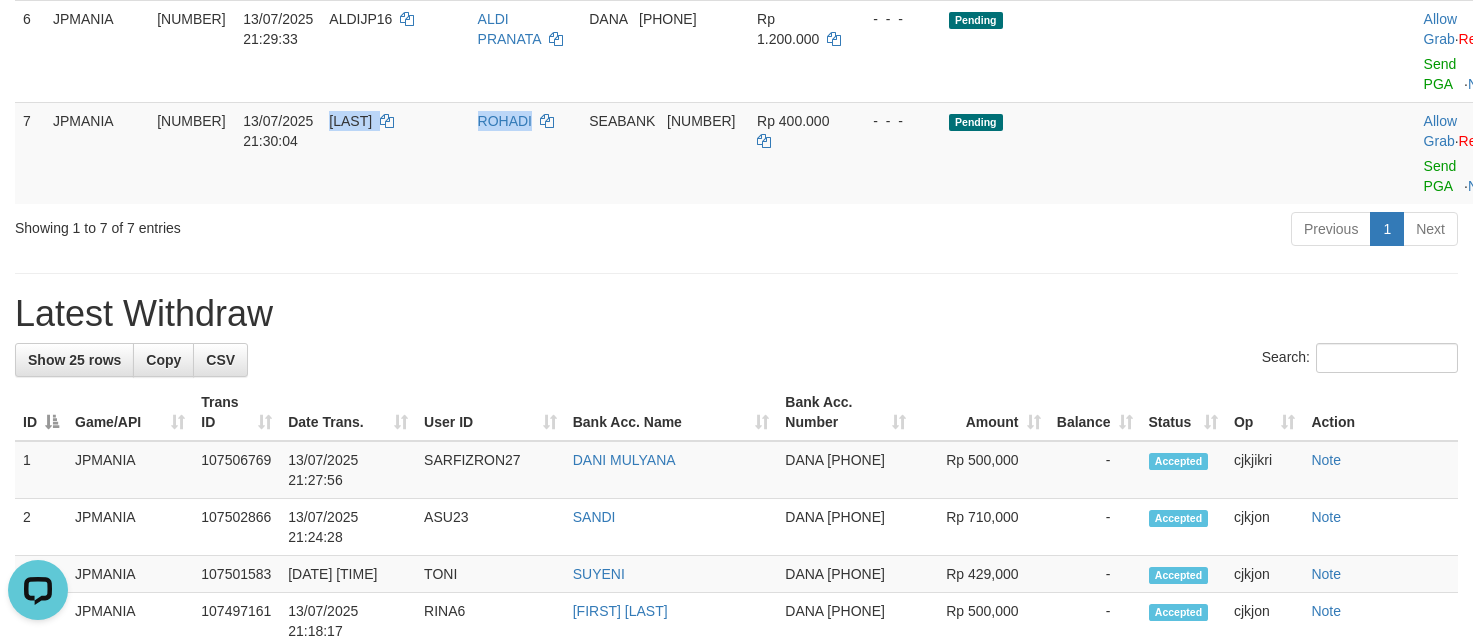 copy on "HADAY    ROHADI" 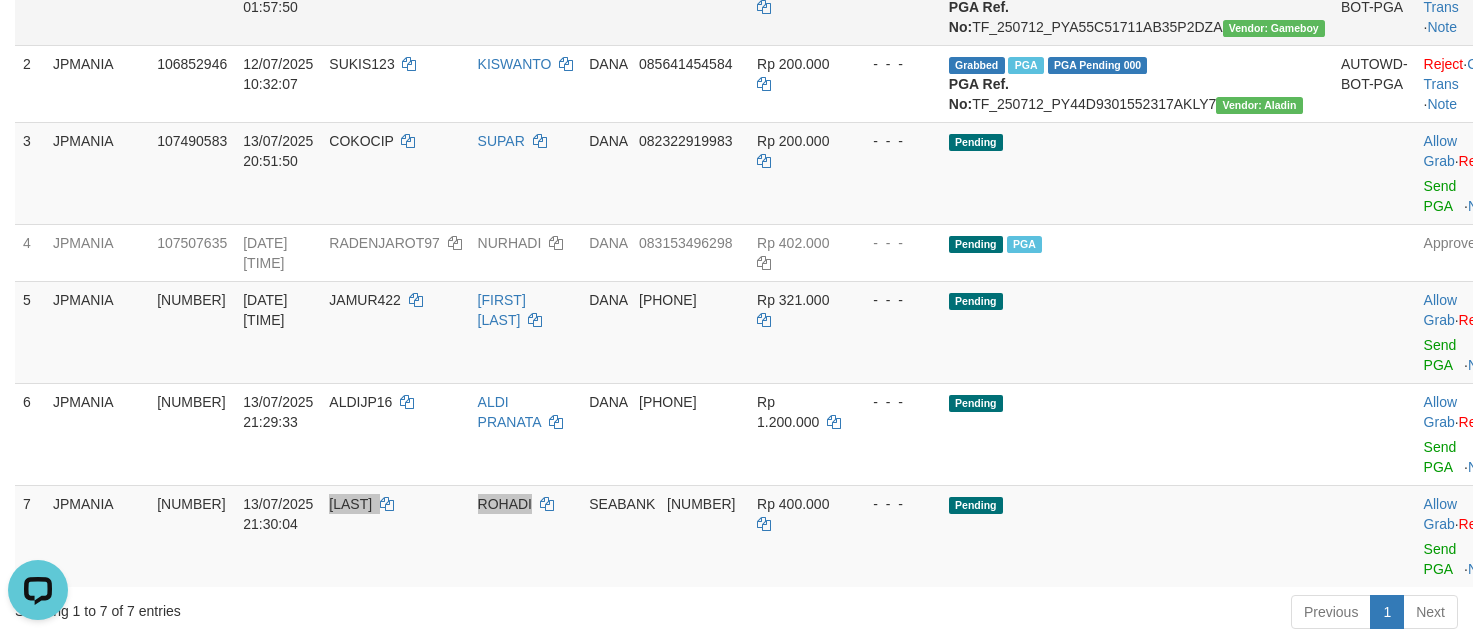 scroll, scrollTop: 300, scrollLeft: 0, axis: vertical 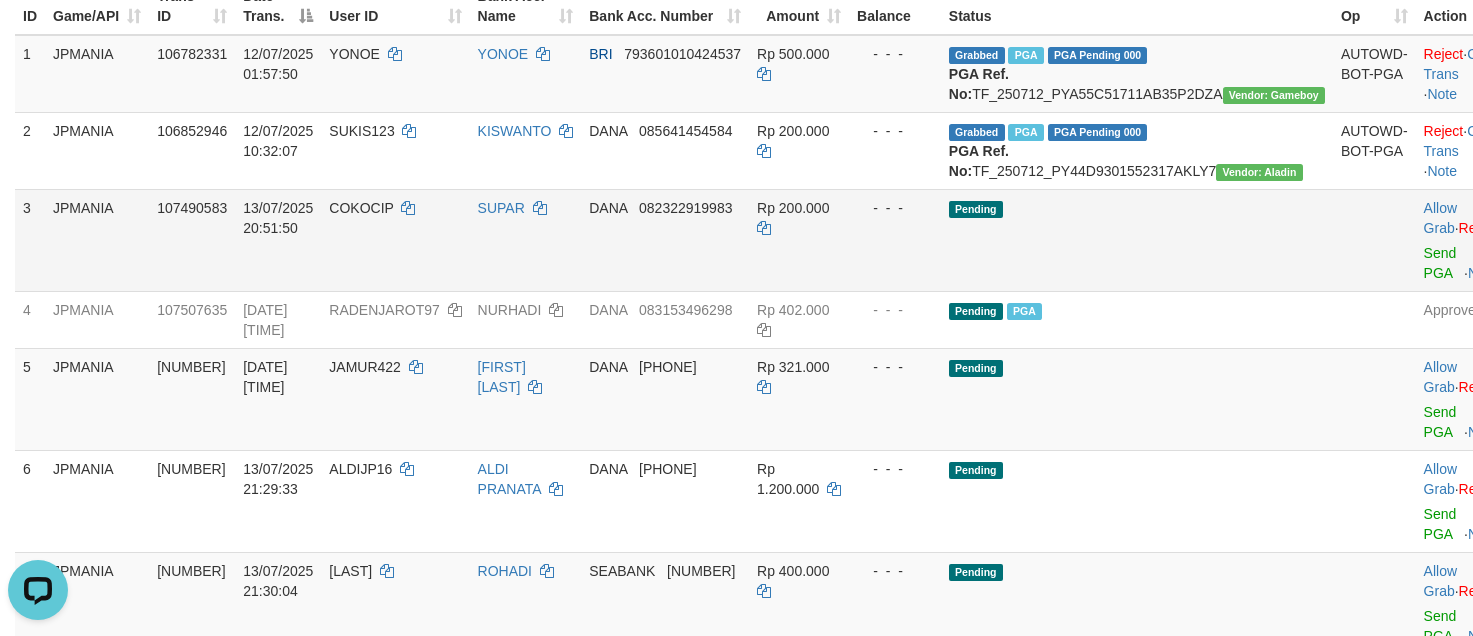 drag, startPoint x: 586, startPoint y: 270, endPoint x: 522, endPoint y: 304, distance: 72.47068 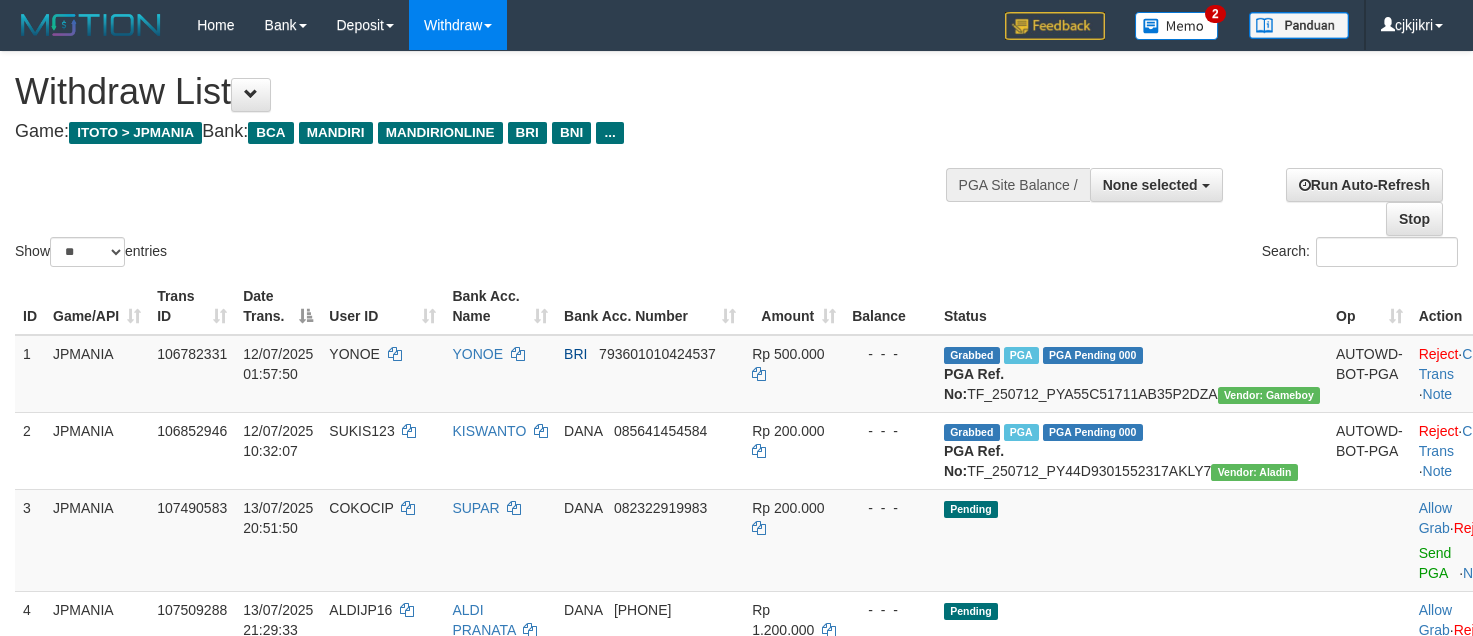 select 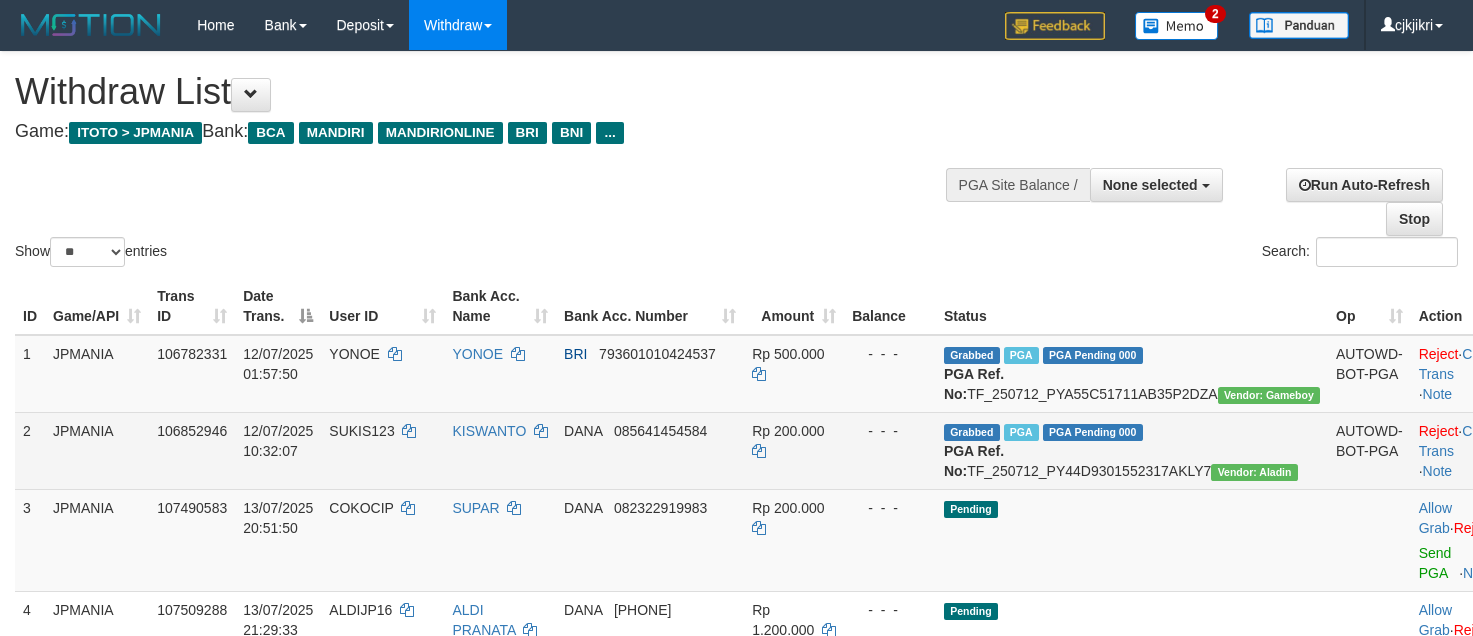 scroll, scrollTop: 229, scrollLeft: 0, axis: vertical 